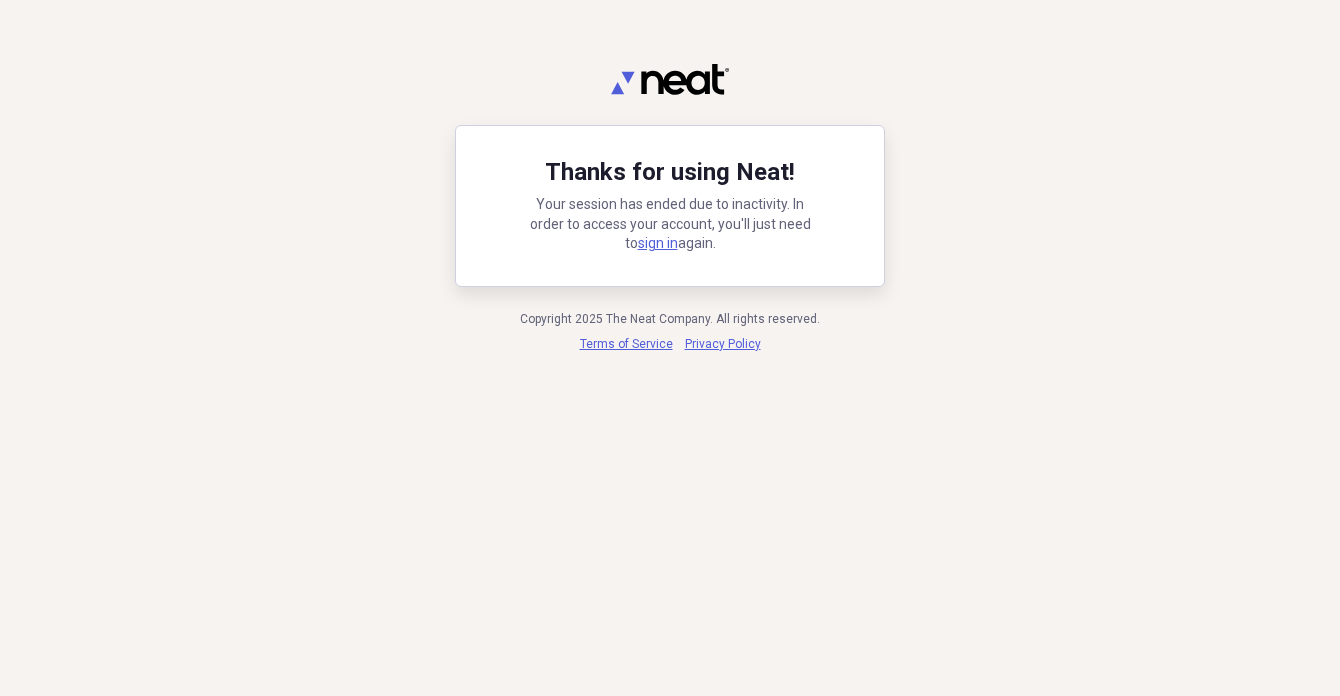 scroll, scrollTop: 0, scrollLeft: 0, axis: both 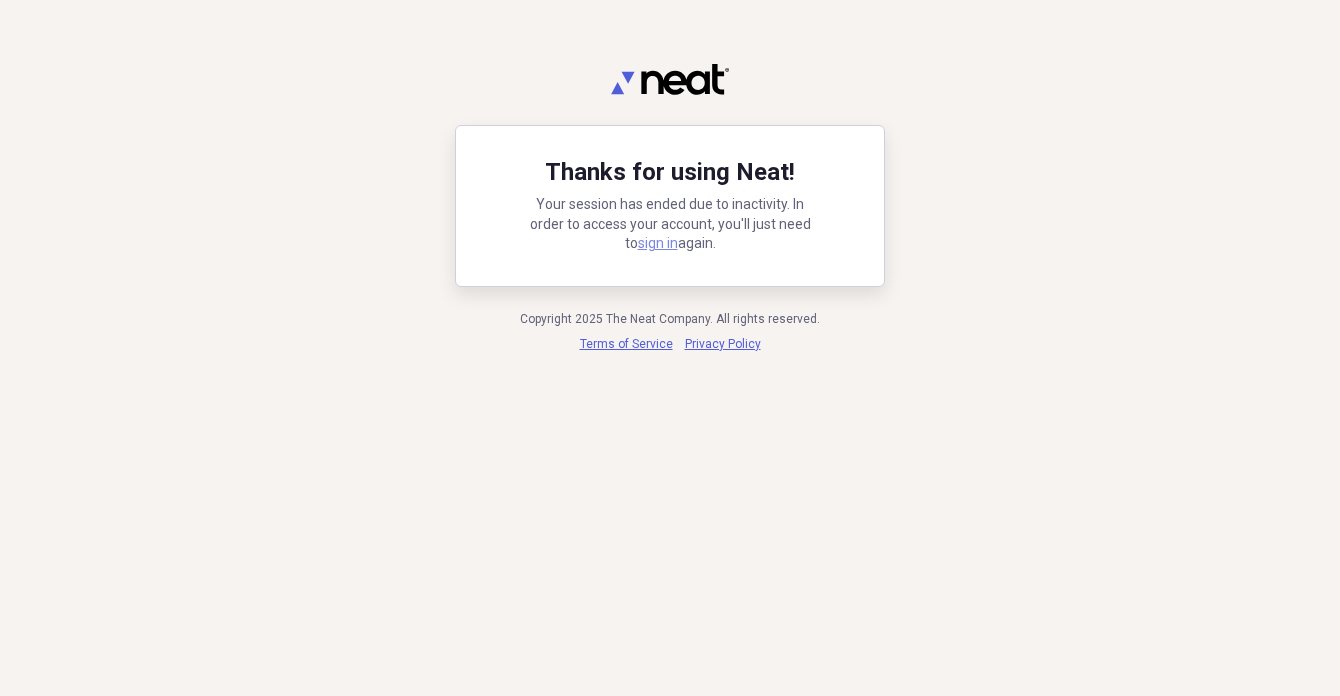 click on "sign in" at bounding box center [658, 243] 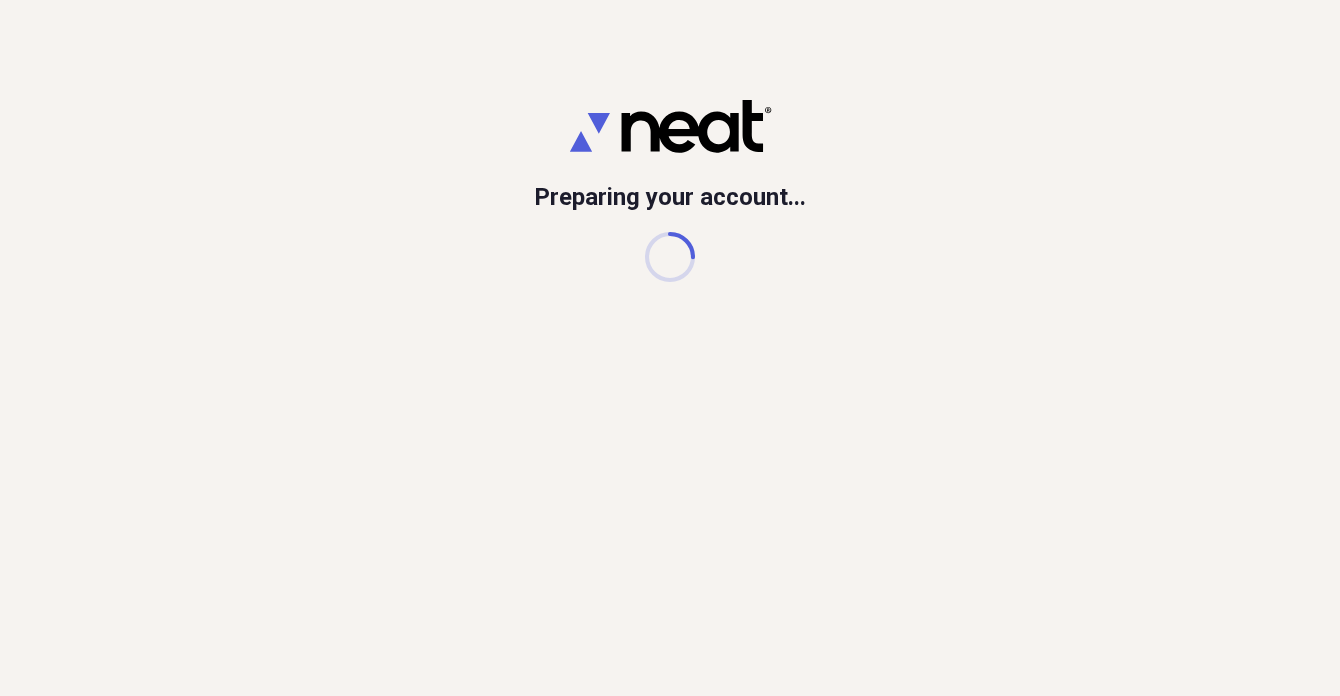 scroll, scrollTop: 0, scrollLeft: 0, axis: both 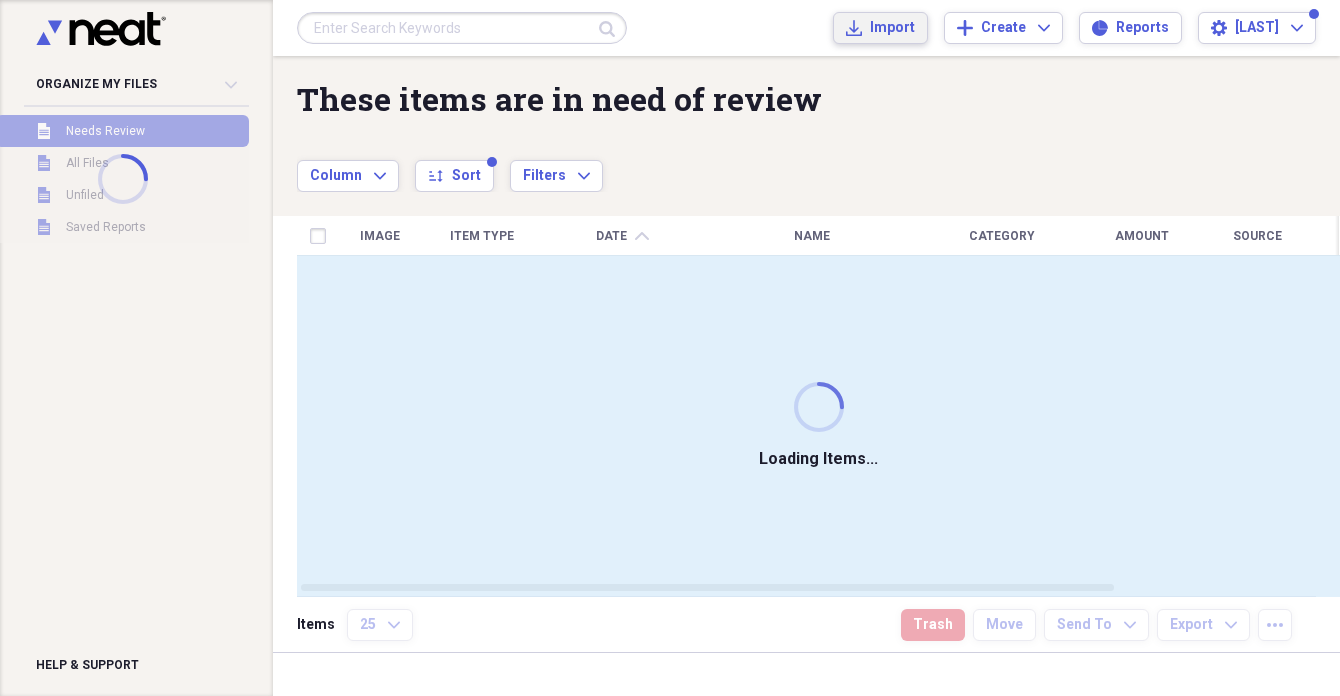 click on "Import" at bounding box center (892, 28) 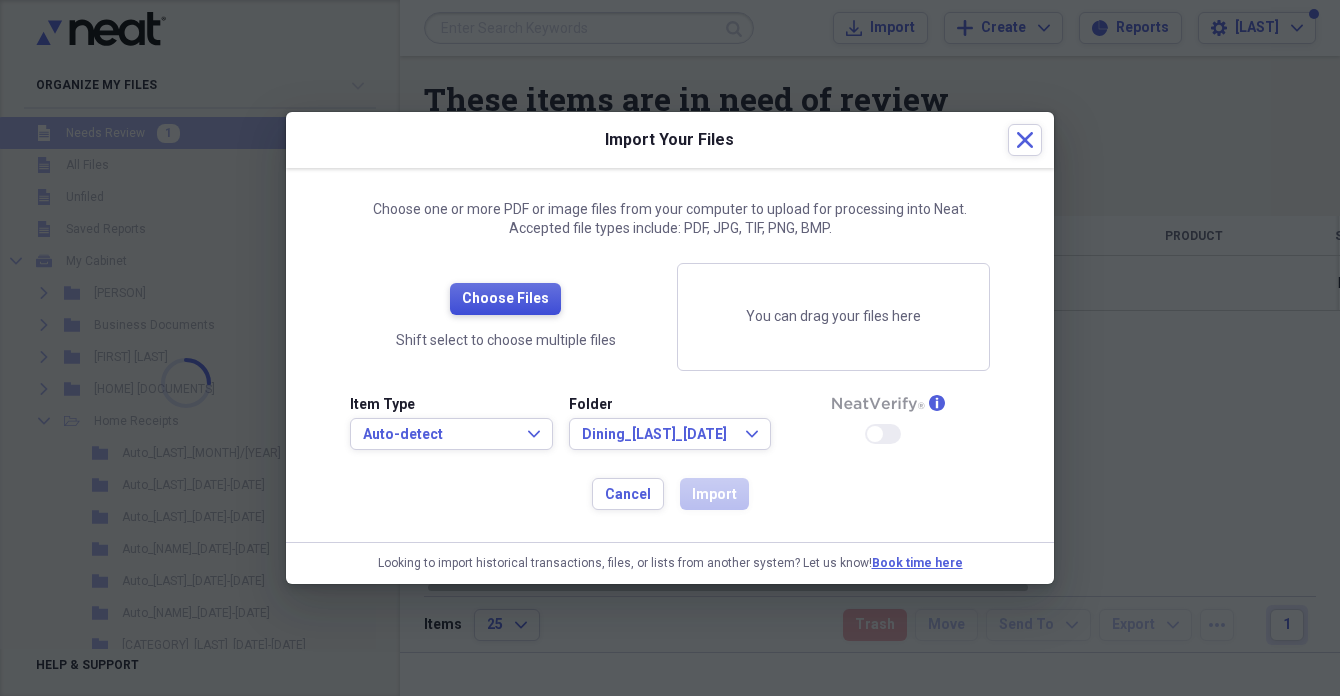 click on "Choose Files" at bounding box center (505, 299) 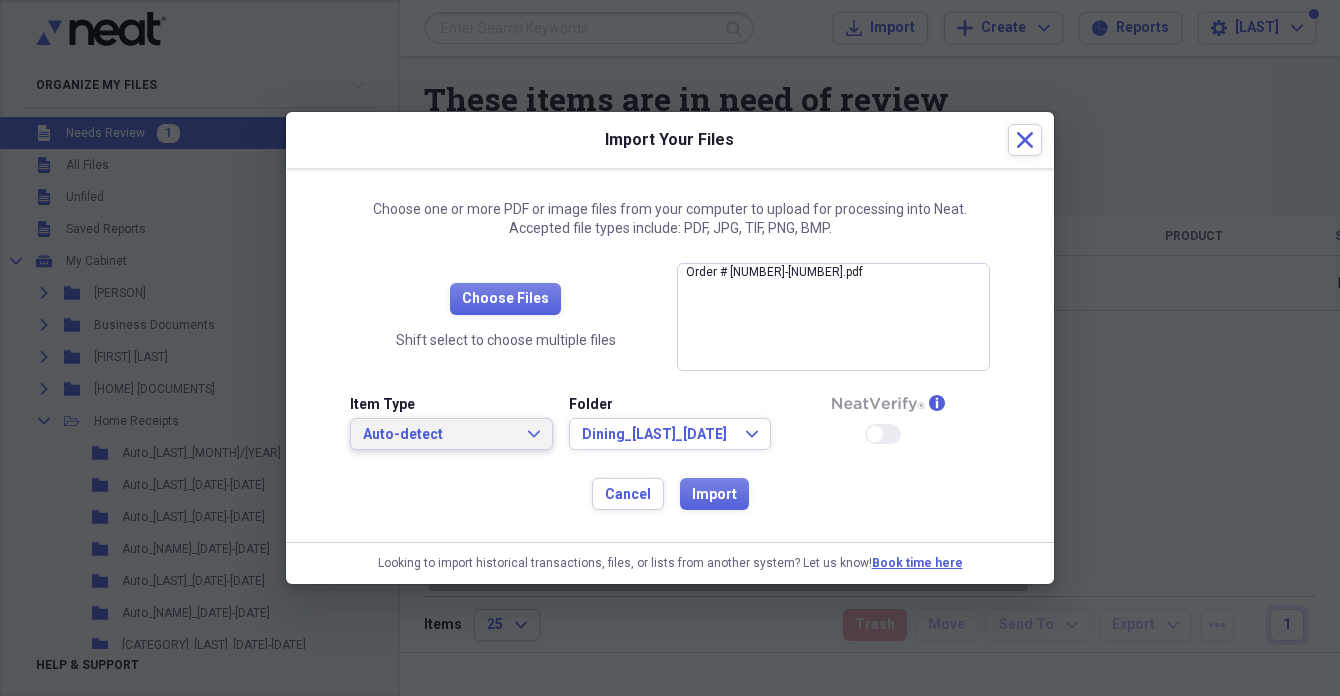 drag, startPoint x: 420, startPoint y: 429, endPoint x: 430, endPoint y: 426, distance: 10.440307 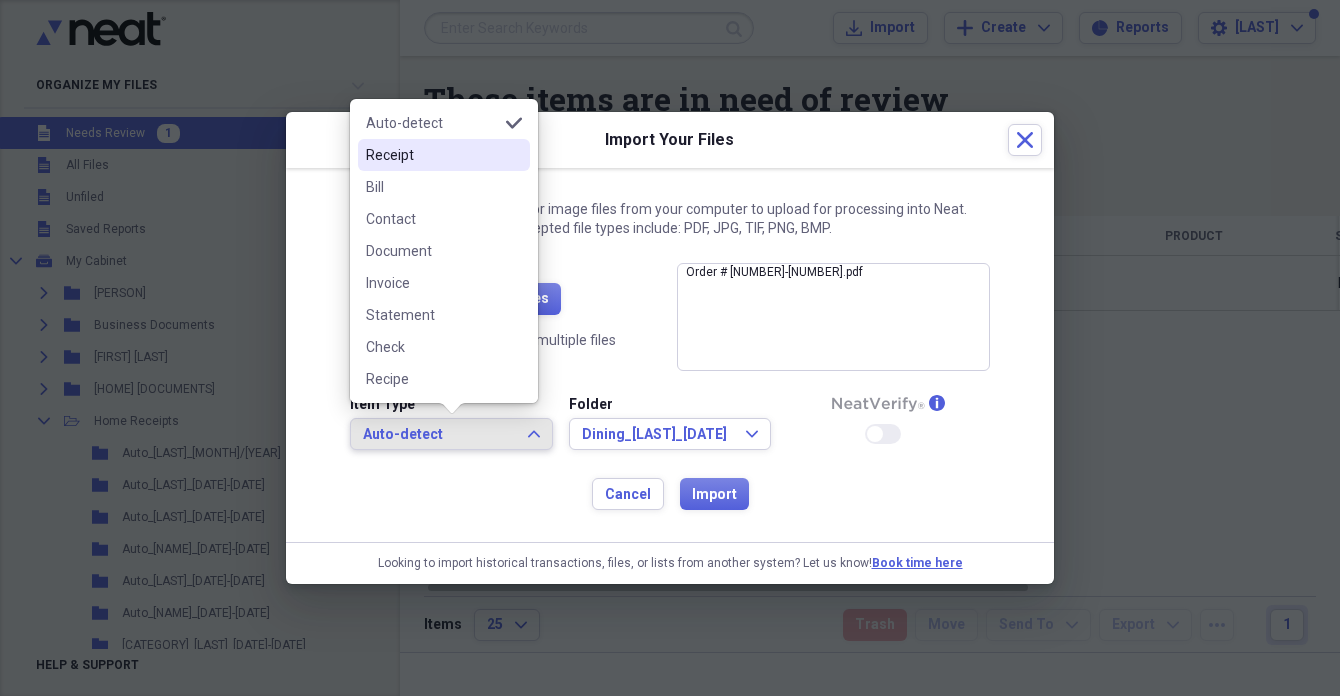 drag, startPoint x: 401, startPoint y: 161, endPoint x: 616, endPoint y: 349, distance: 285.60287 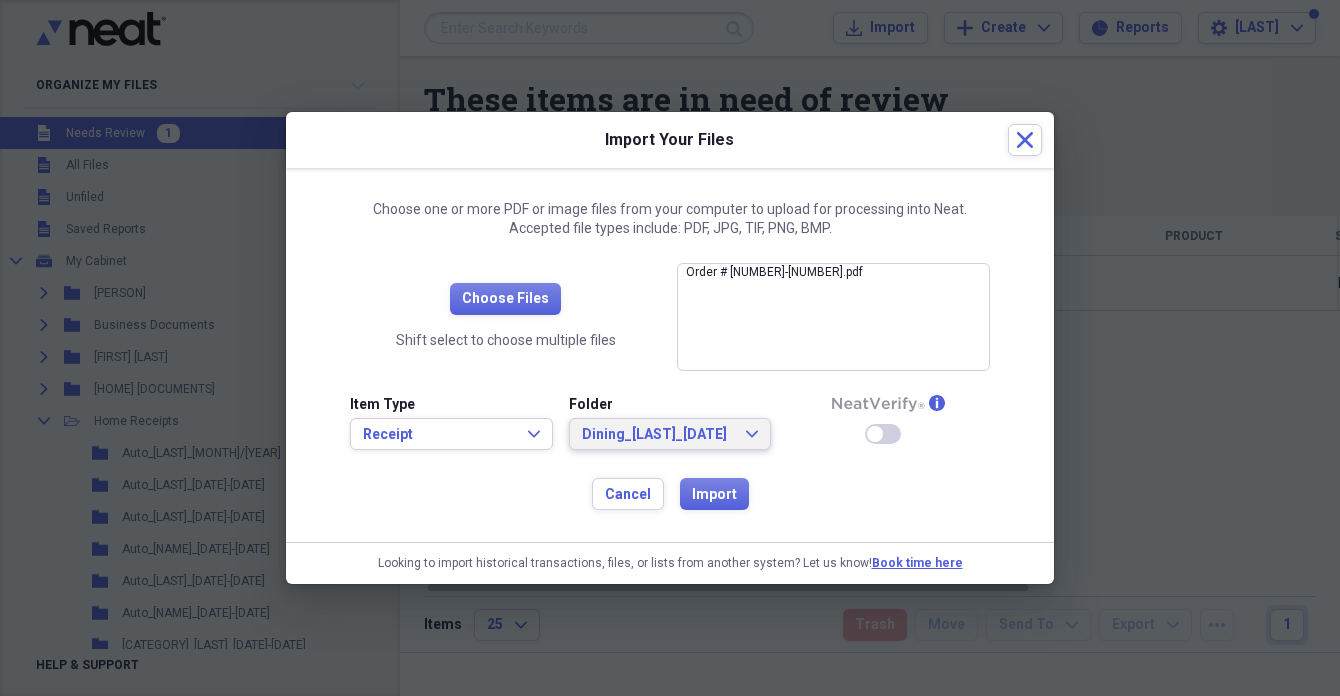 click on "Dining_[LAST]_[DATE]" at bounding box center [658, 435] 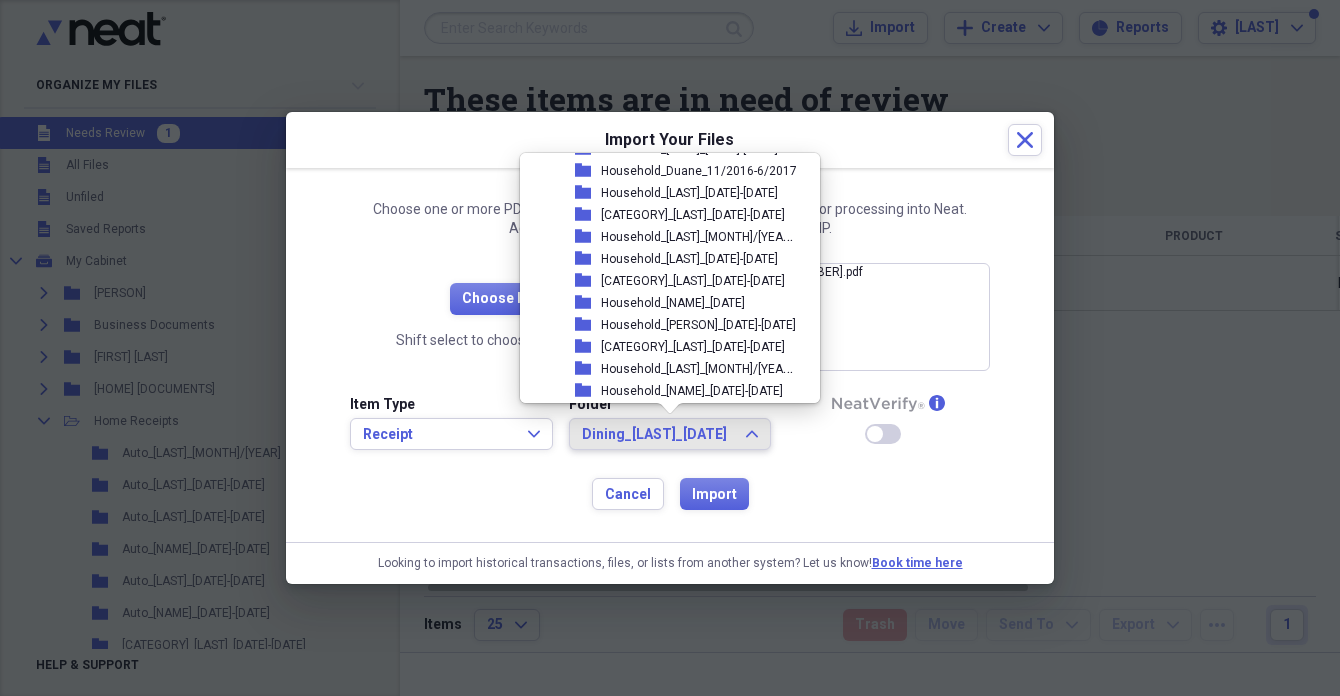 scroll, scrollTop: 2079, scrollLeft: 0, axis: vertical 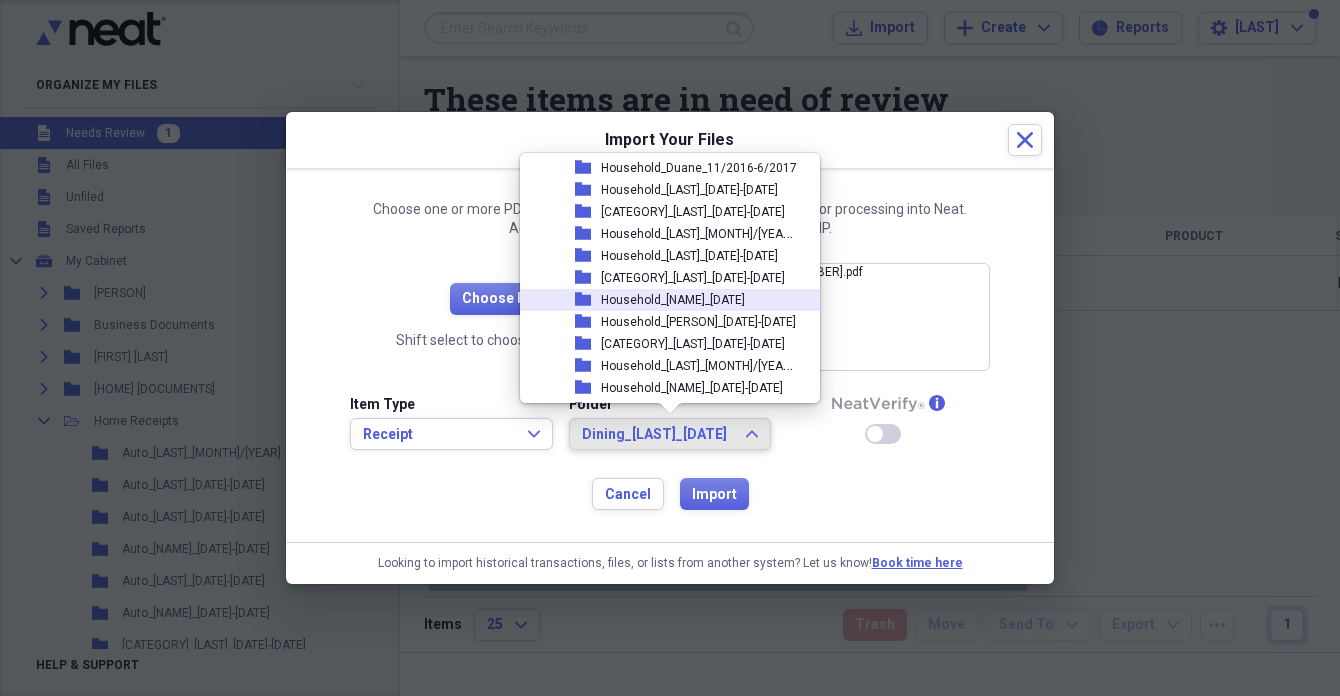 click on "Household_[NAME]_[DATE]" at bounding box center (673, 300) 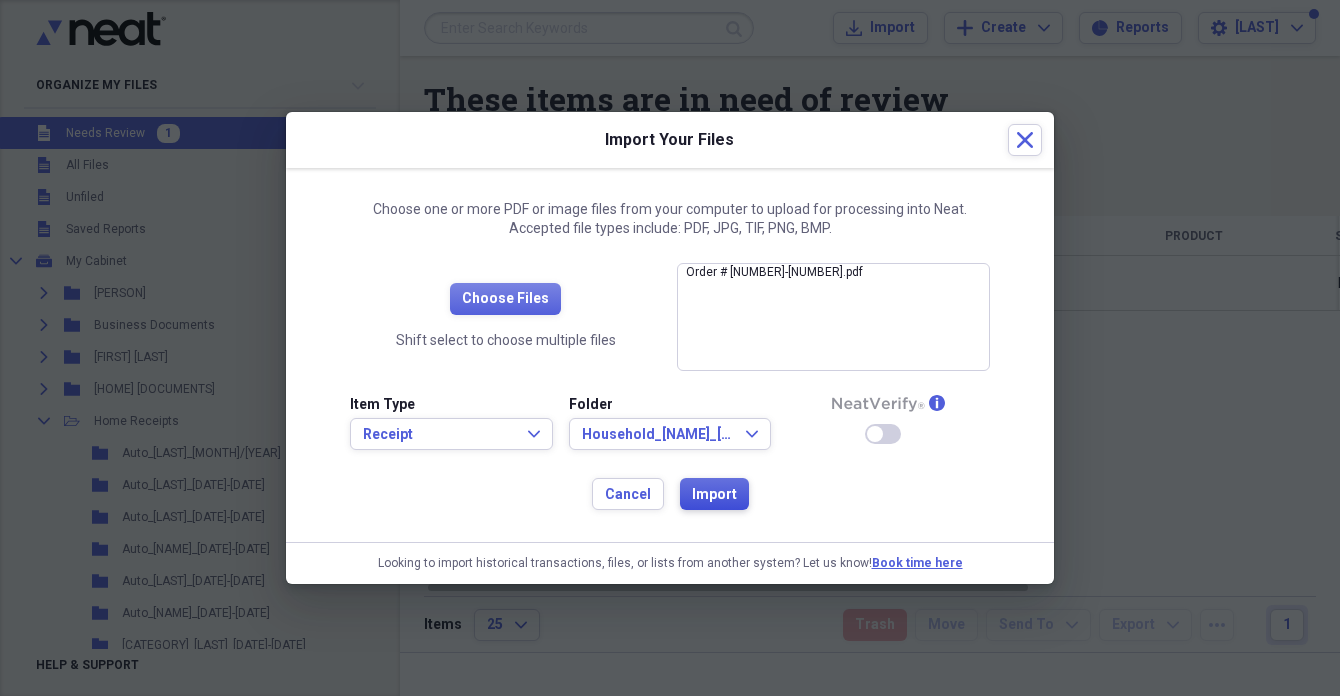 click on "Import" at bounding box center (714, 495) 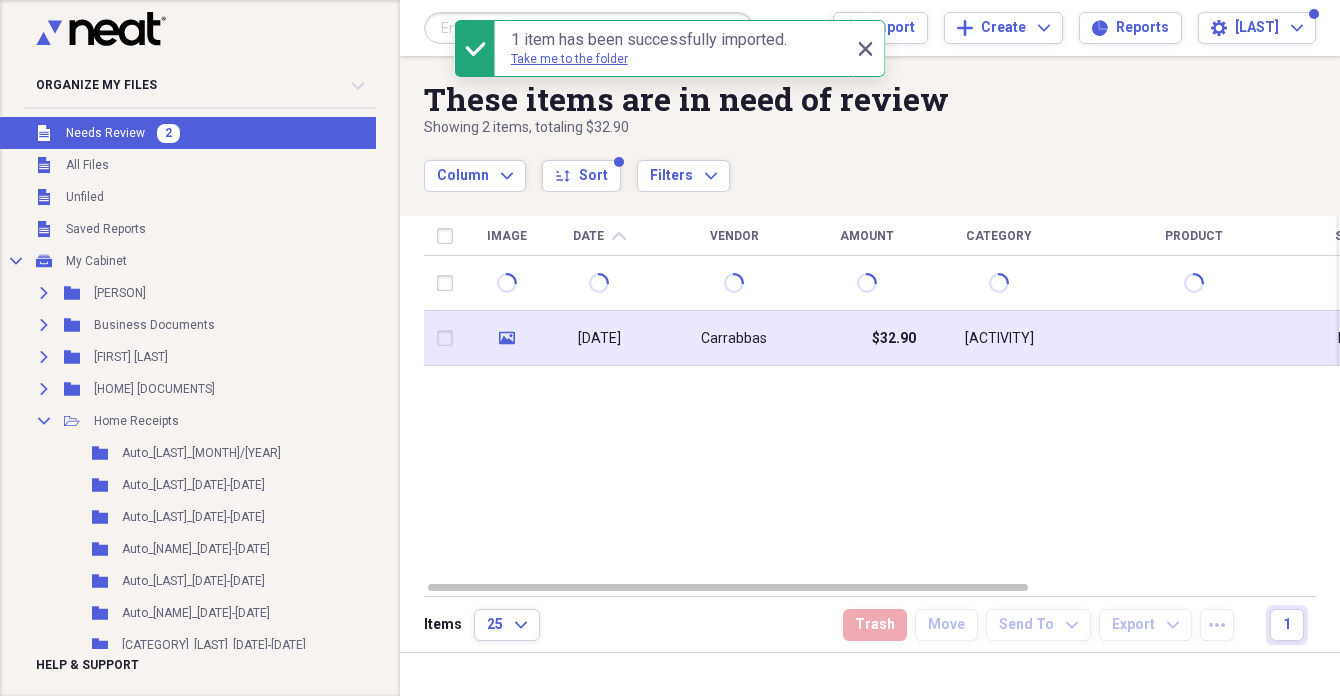 click on "[DATE]" at bounding box center (599, 338) 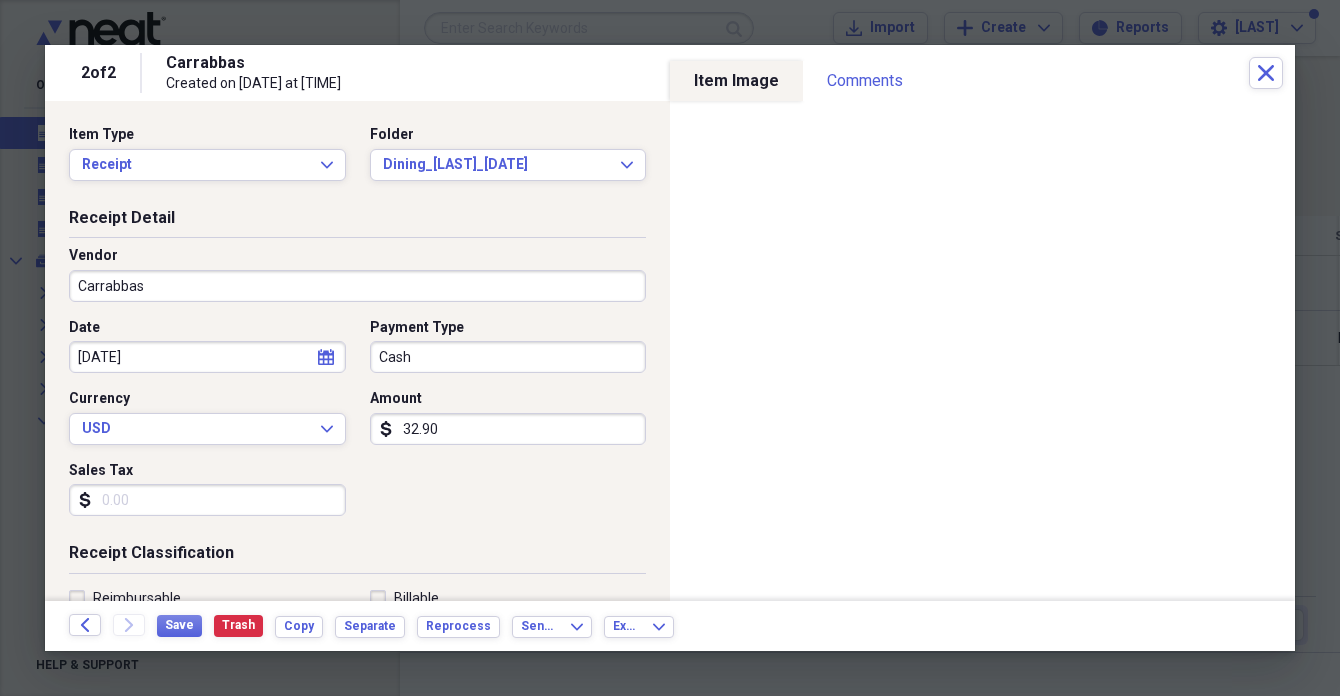 click on "Carrabbas" at bounding box center (357, 286) 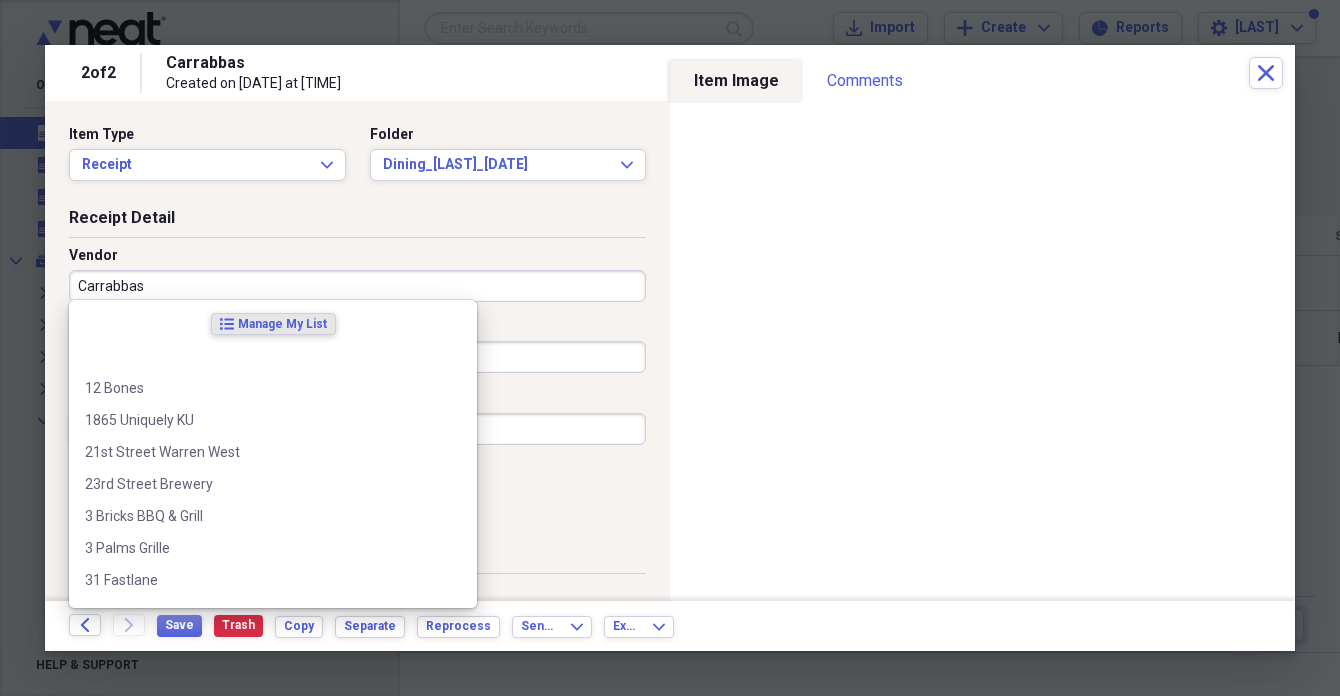 click on "Carrabbas" at bounding box center [357, 286] 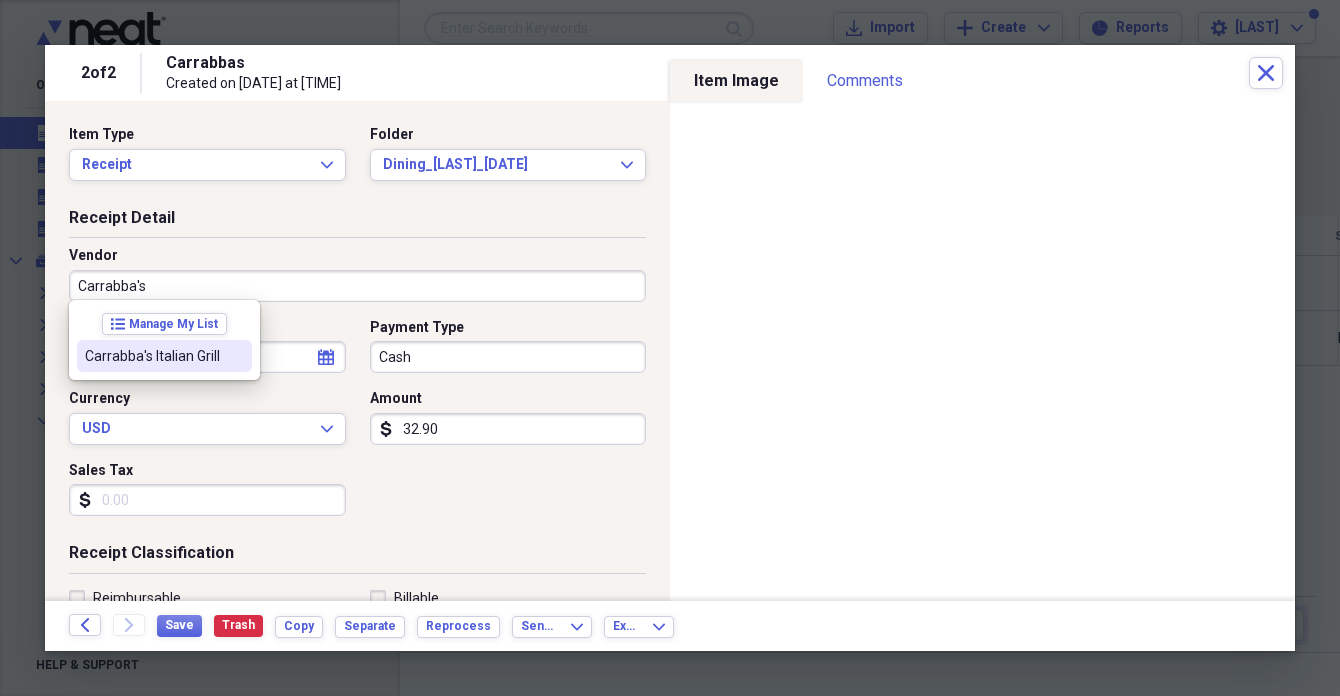 click on "Carrabba's Italian Grill" at bounding box center [152, 356] 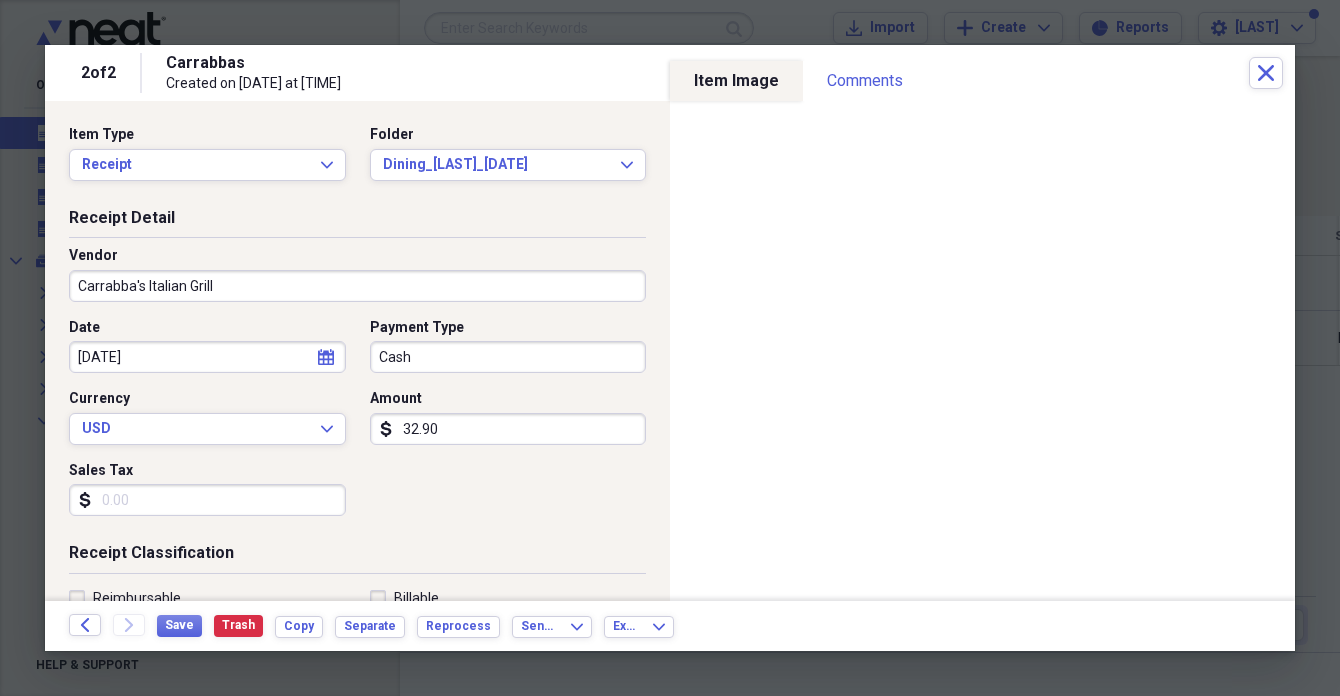 click on "Cash" at bounding box center (508, 357) 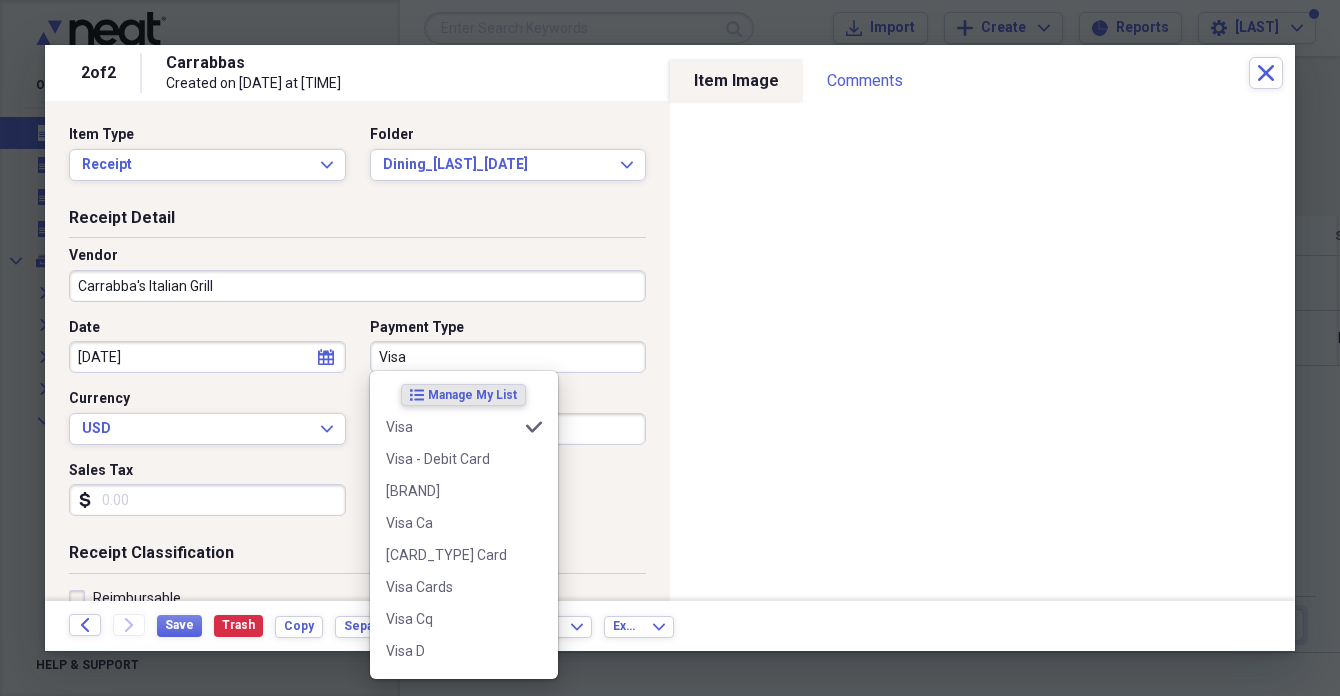 type on "Visa" 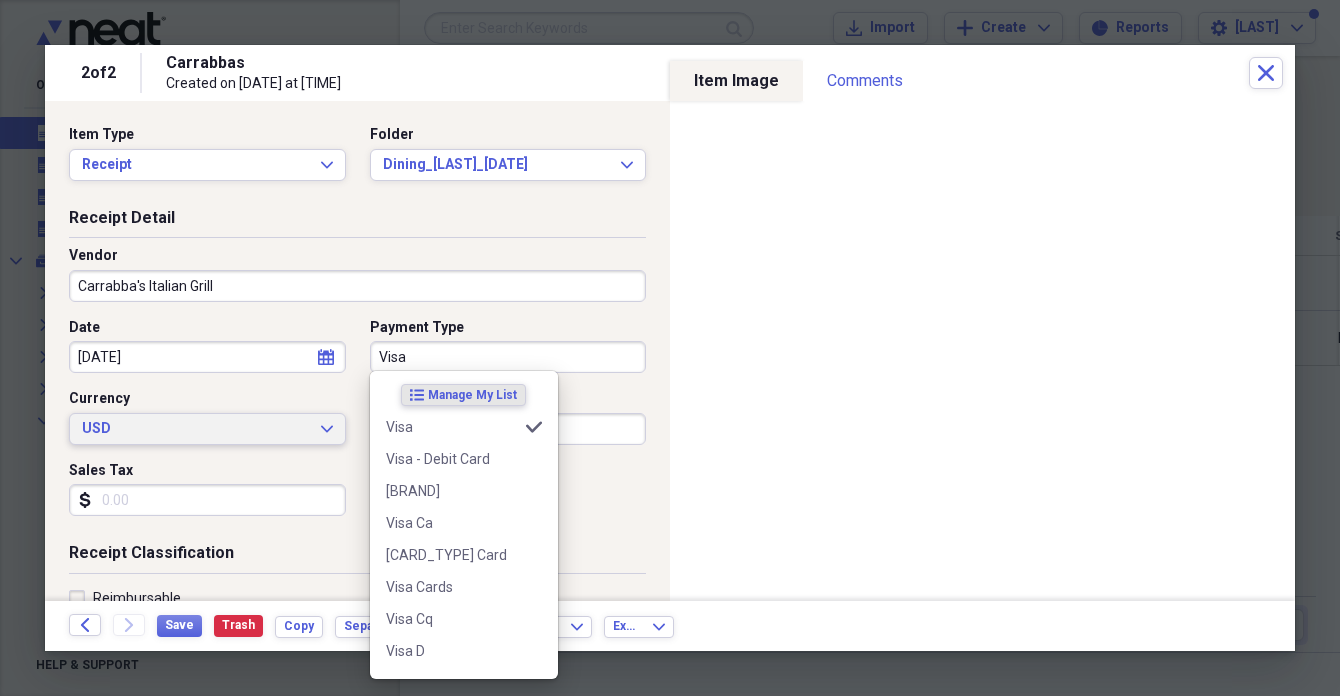 type 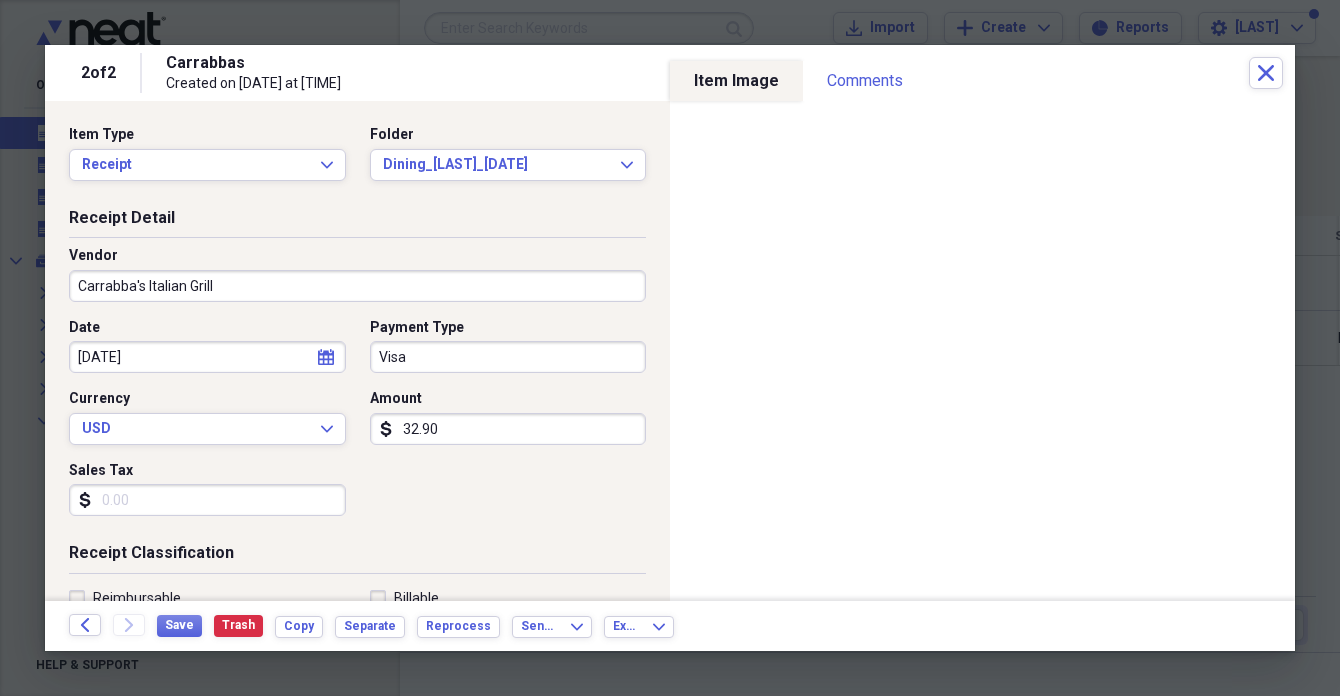 drag, startPoint x: 412, startPoint y: 426, endPoint x: 428, endPoint y: 426, distance: 16 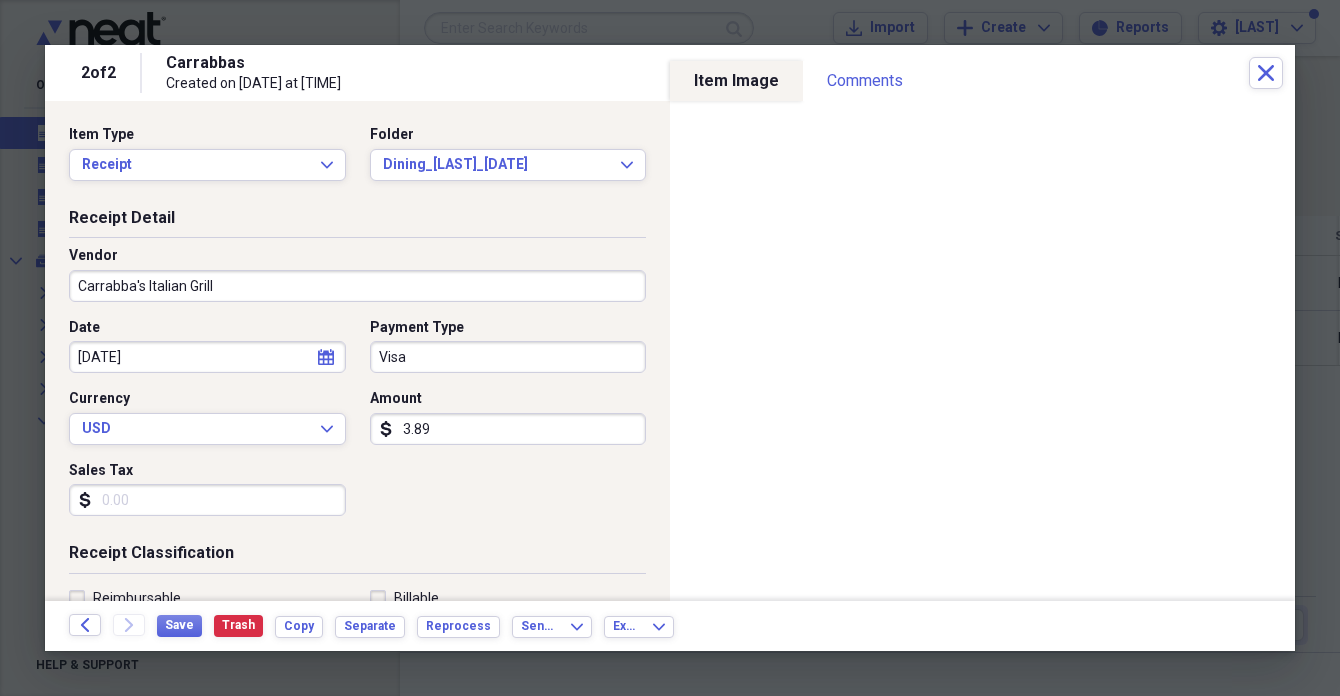 type on "38.90" 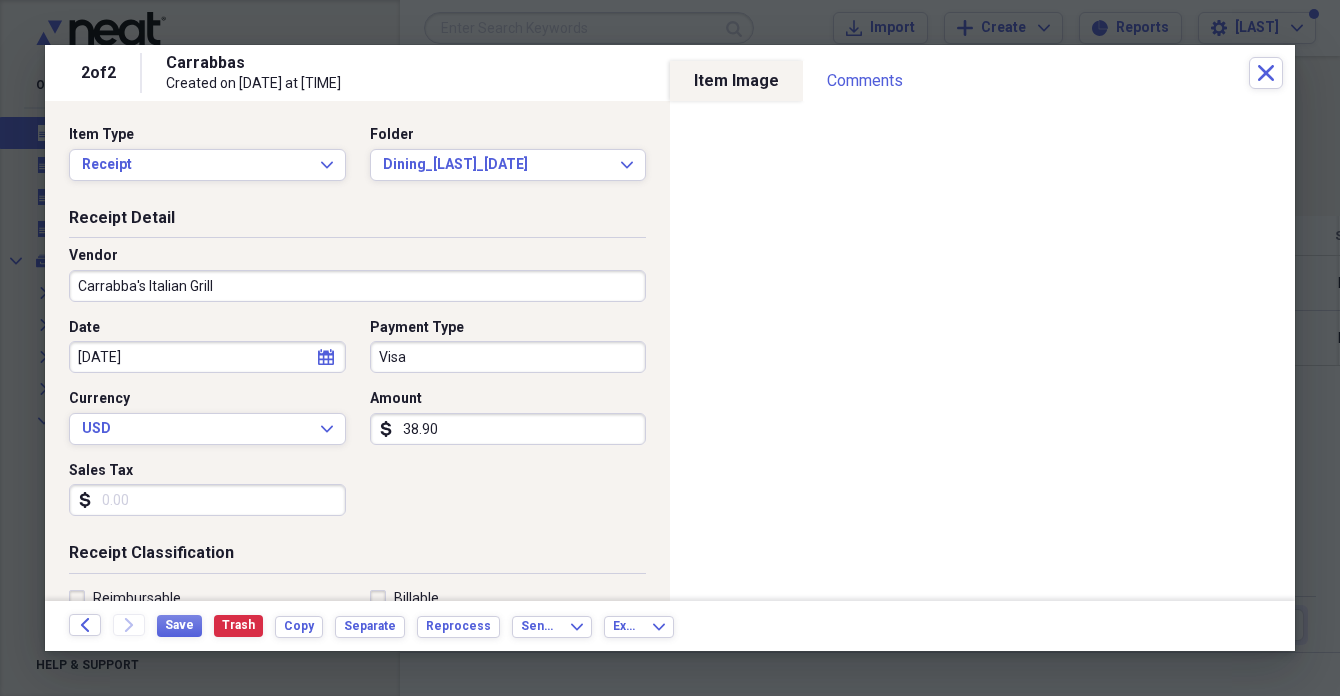 drag, startPoint x: 194, startPoint y: 494, endPoint x: 228, endPoint y: 475, distance: 38.948685 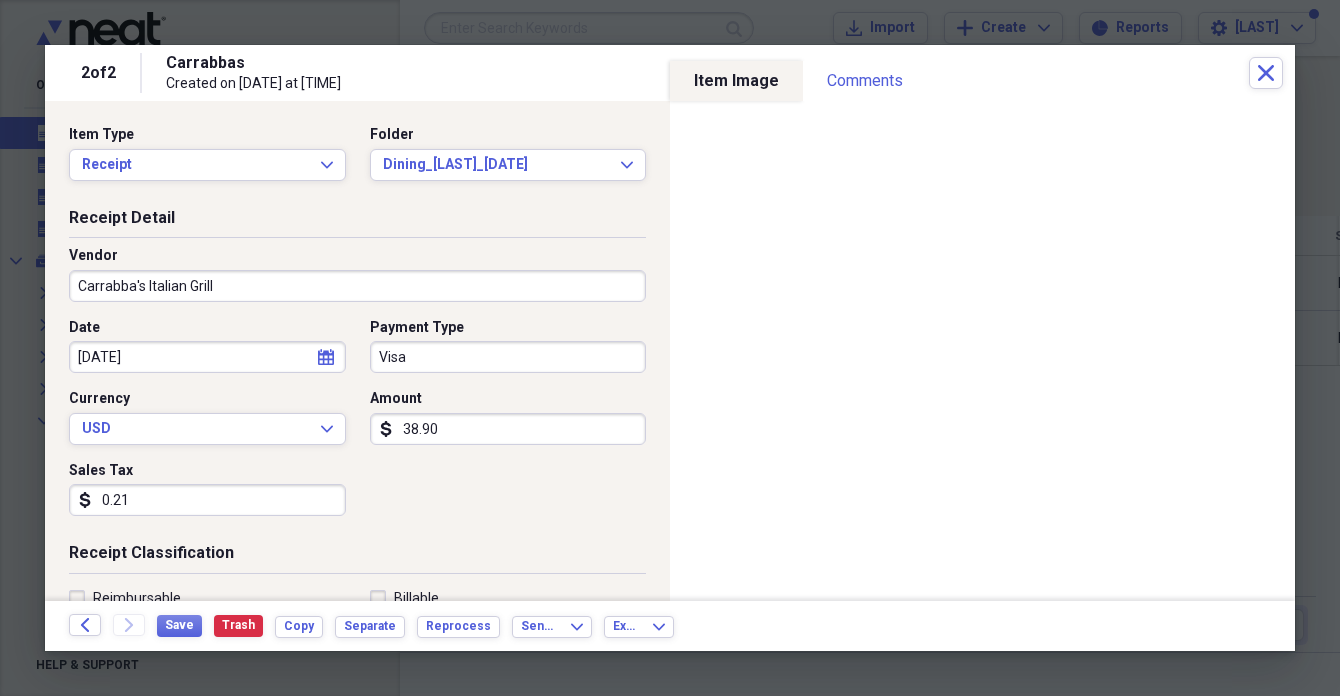 type on "2.15" 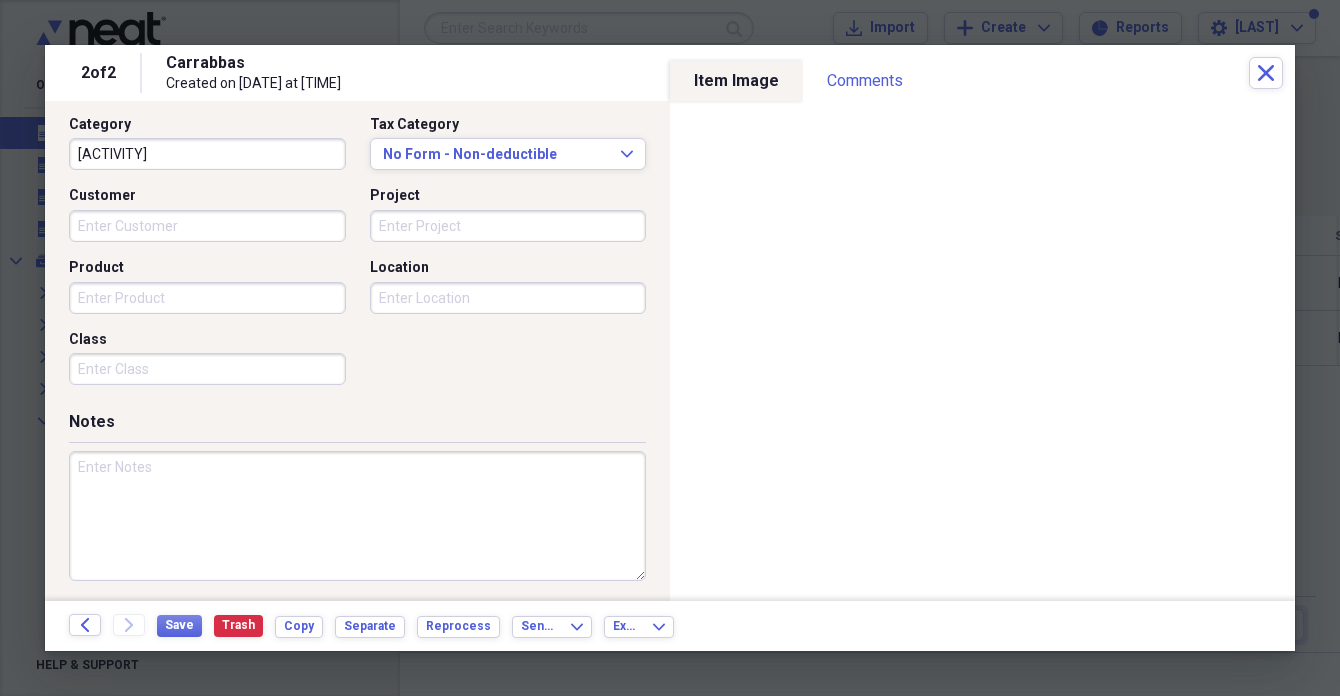 scroll, scrollTop: 514, scrollLeft: 0, axis: vertical 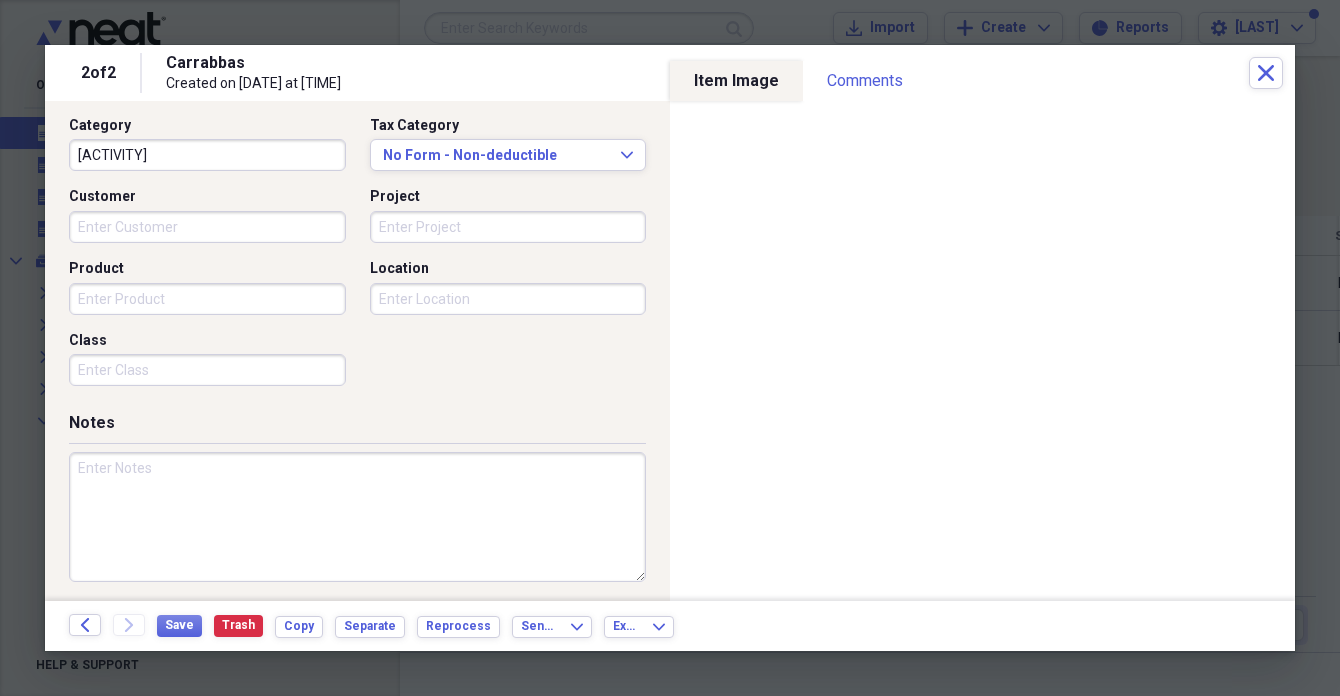 click at bounding box center [357, 517] 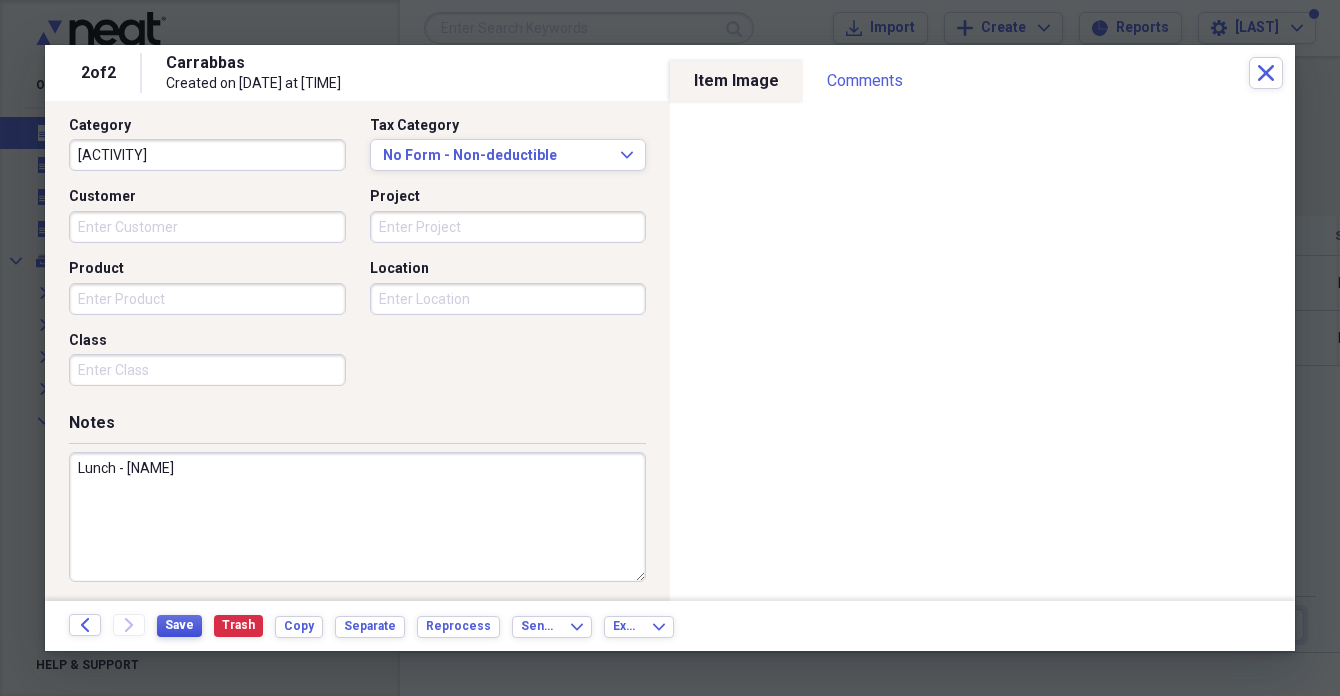 type on "Lunch - [NAME]" 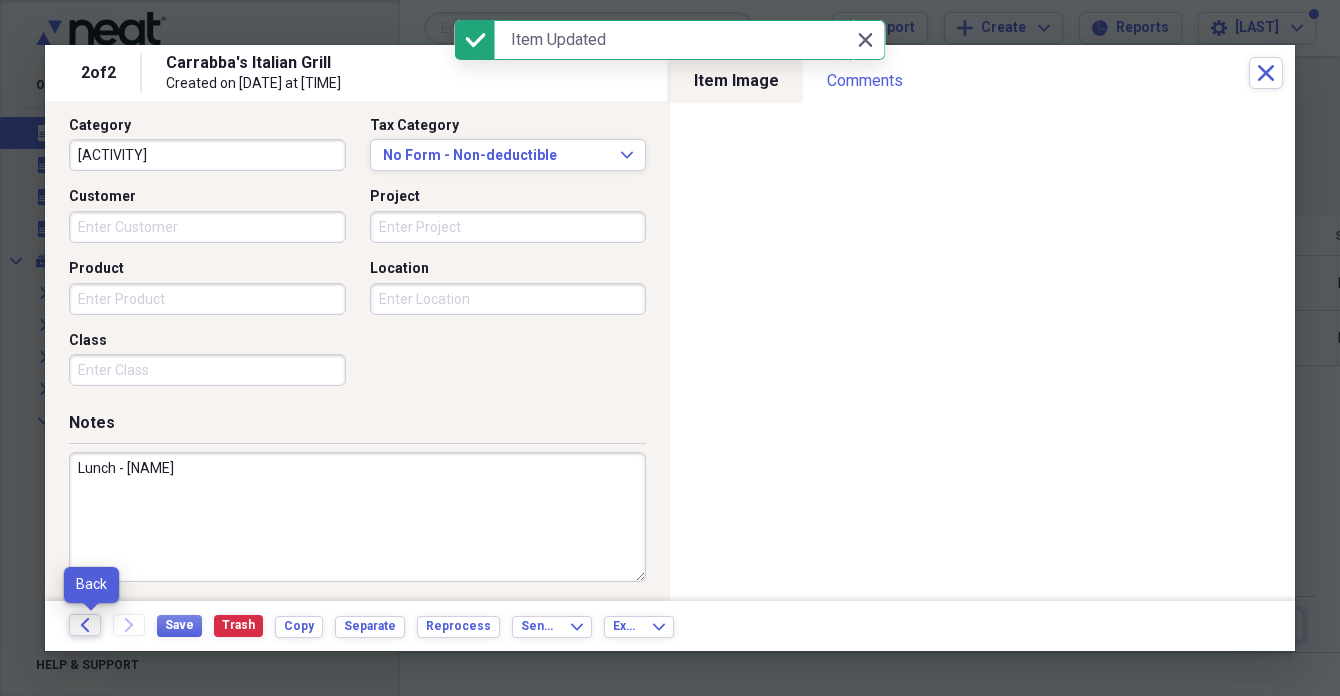 click on "Back" 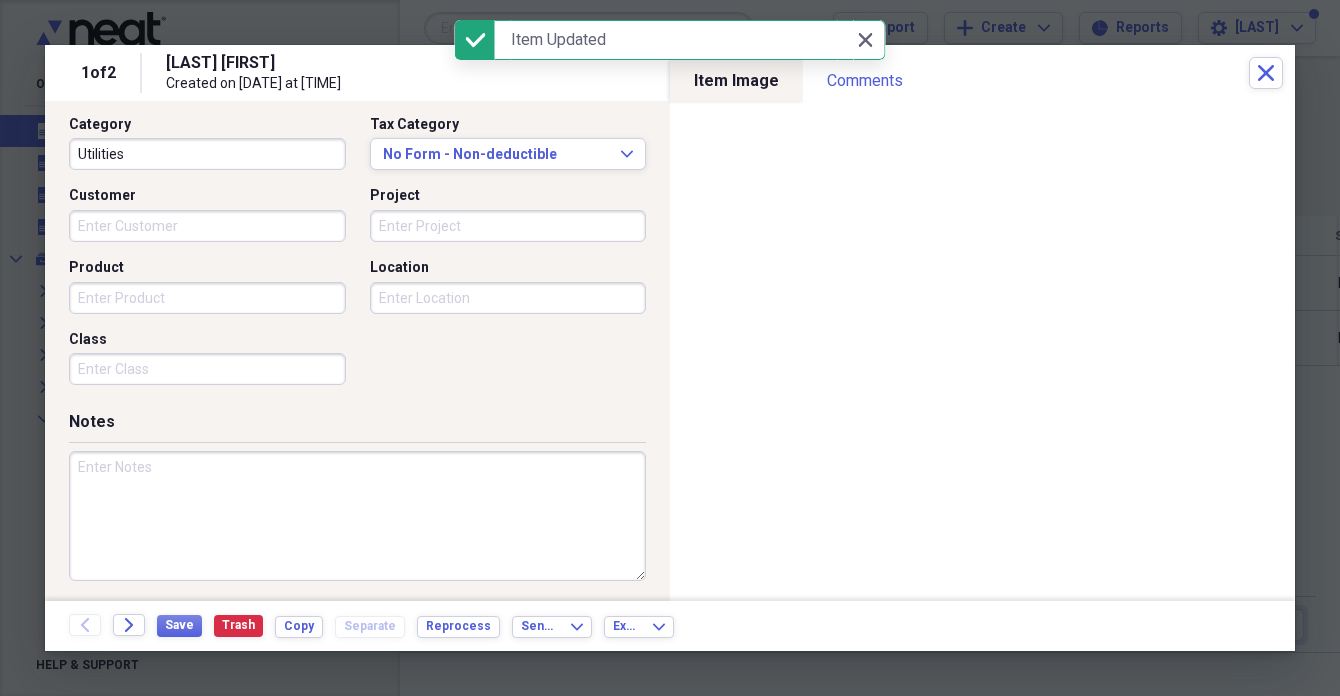 click at bounding box center [357, 516] 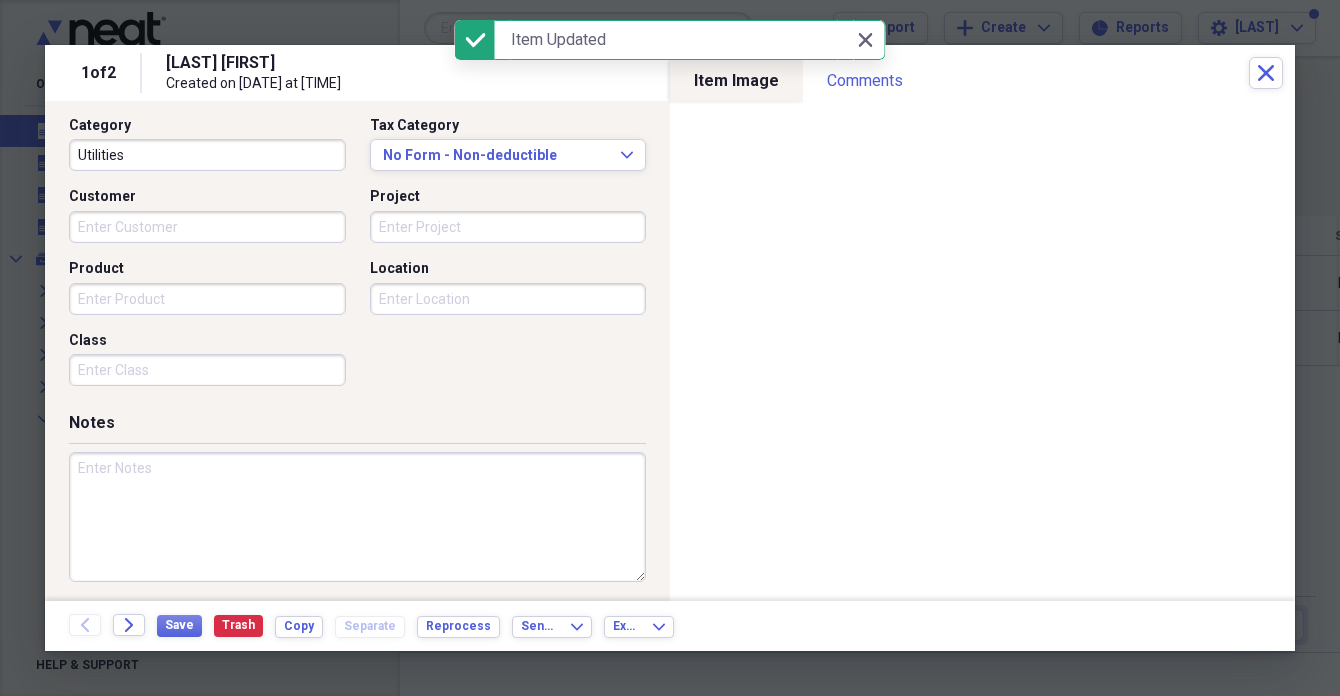 paste on "M MEEPO Box Cutter, 4-Pack Tough Folding Box Cutter for Heavy Duty Purpose" 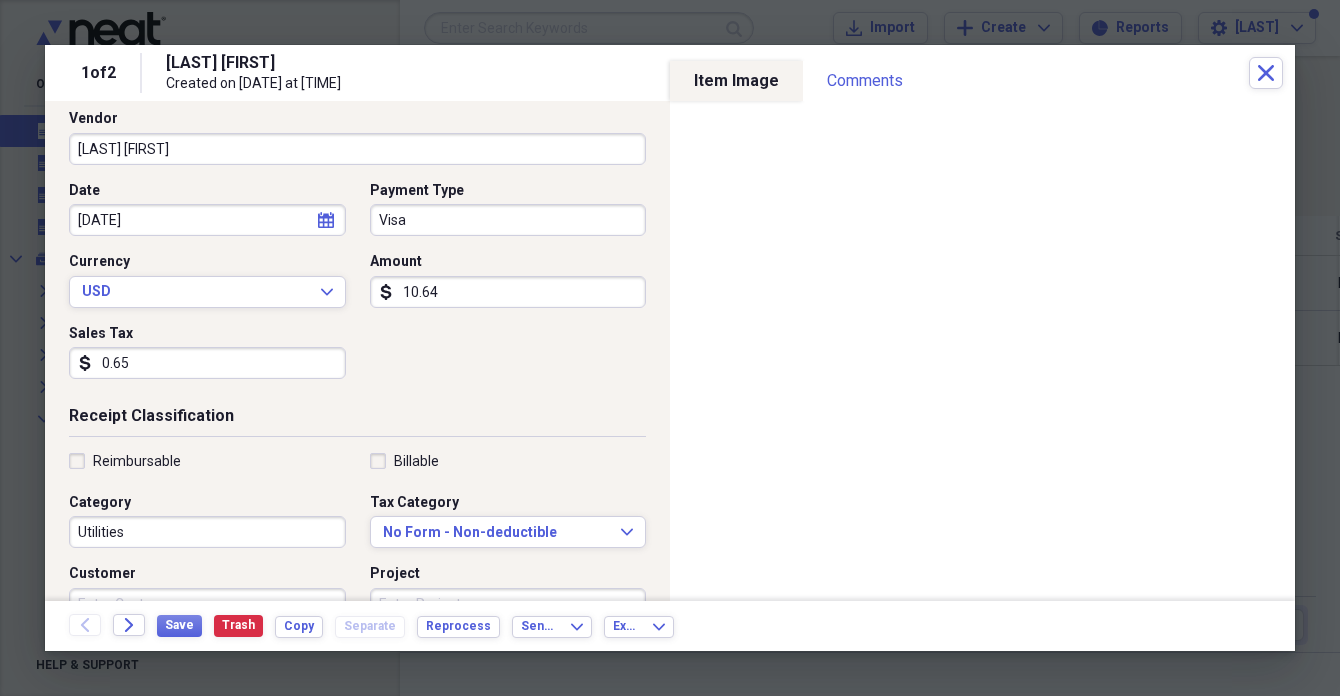 scroll, scrollTop: 127, scrollLeft: 0, axis: vertical 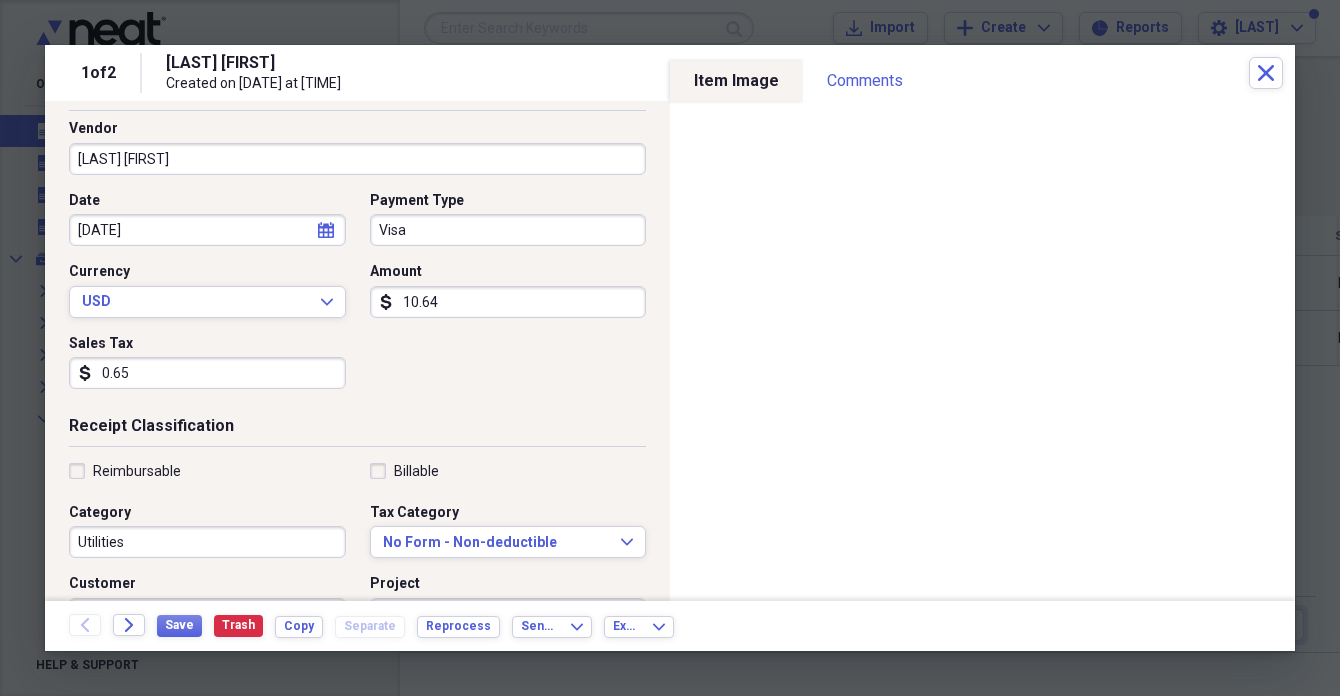 type on "M MEEPO Box Cutter, 4-Pack Tough Folding Box Cutter for Heavy Duty Purpose" 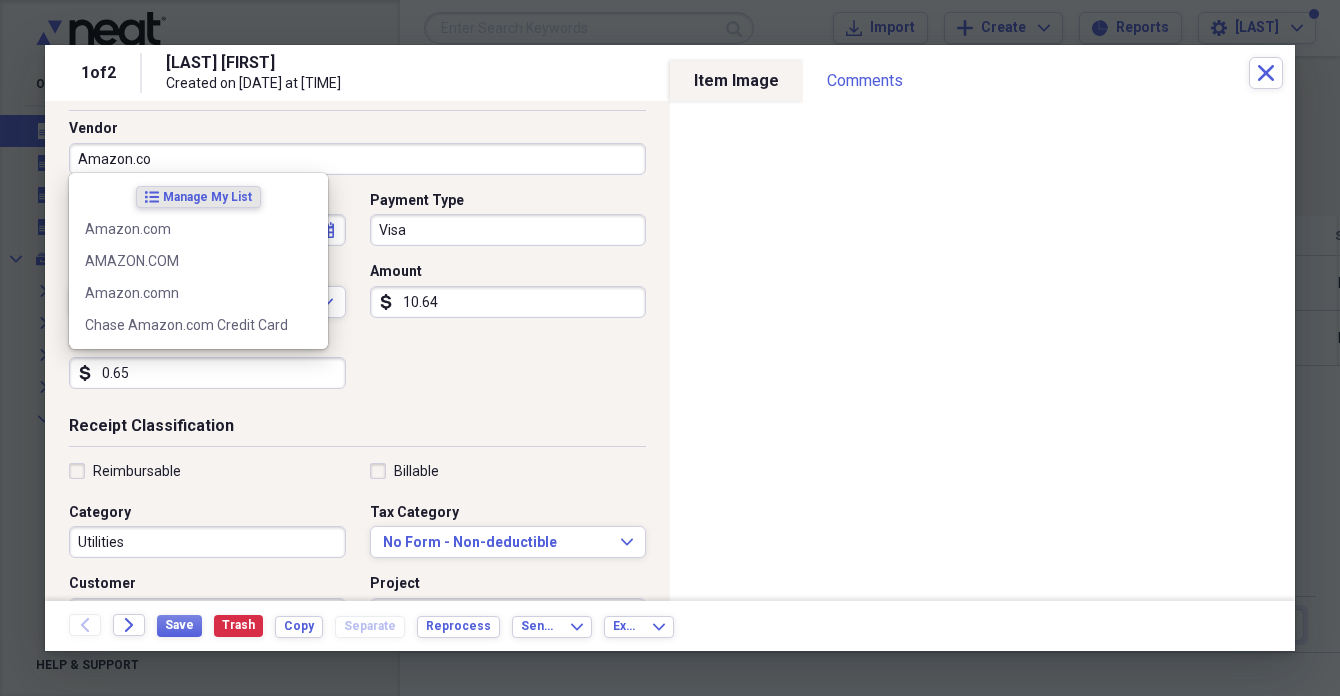 type on "Amazon.com" 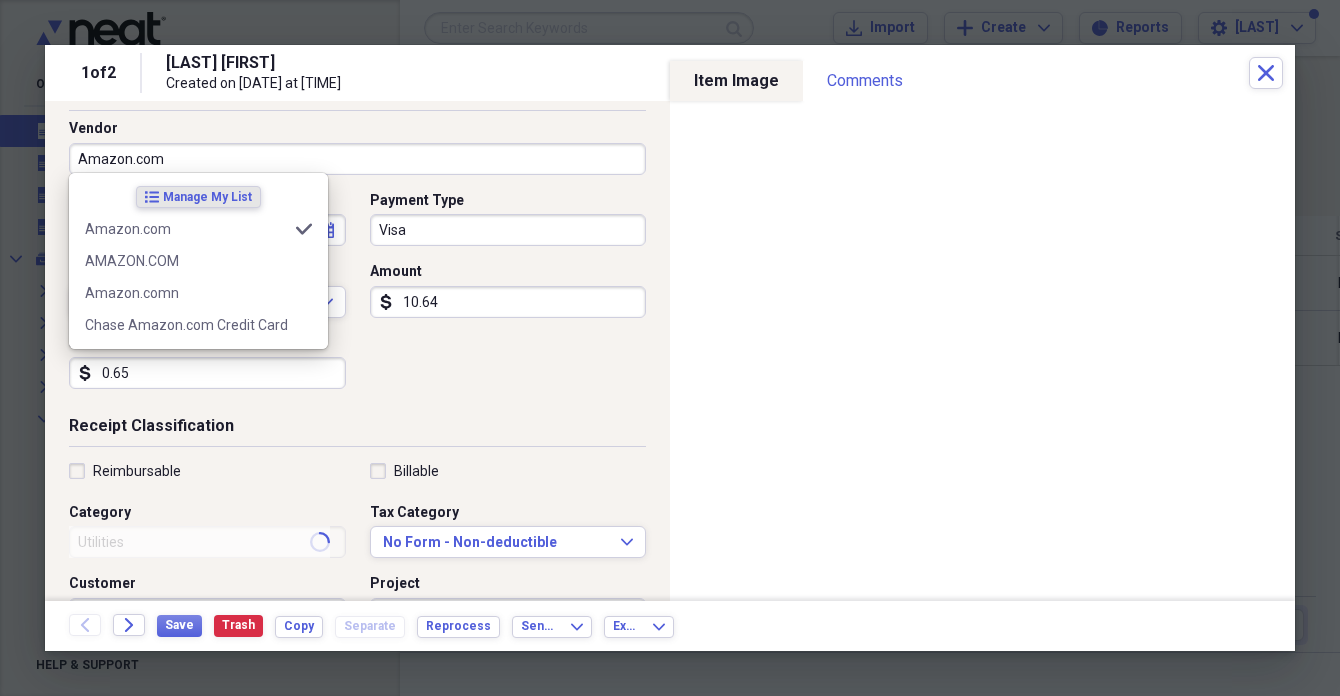 type on "Household" 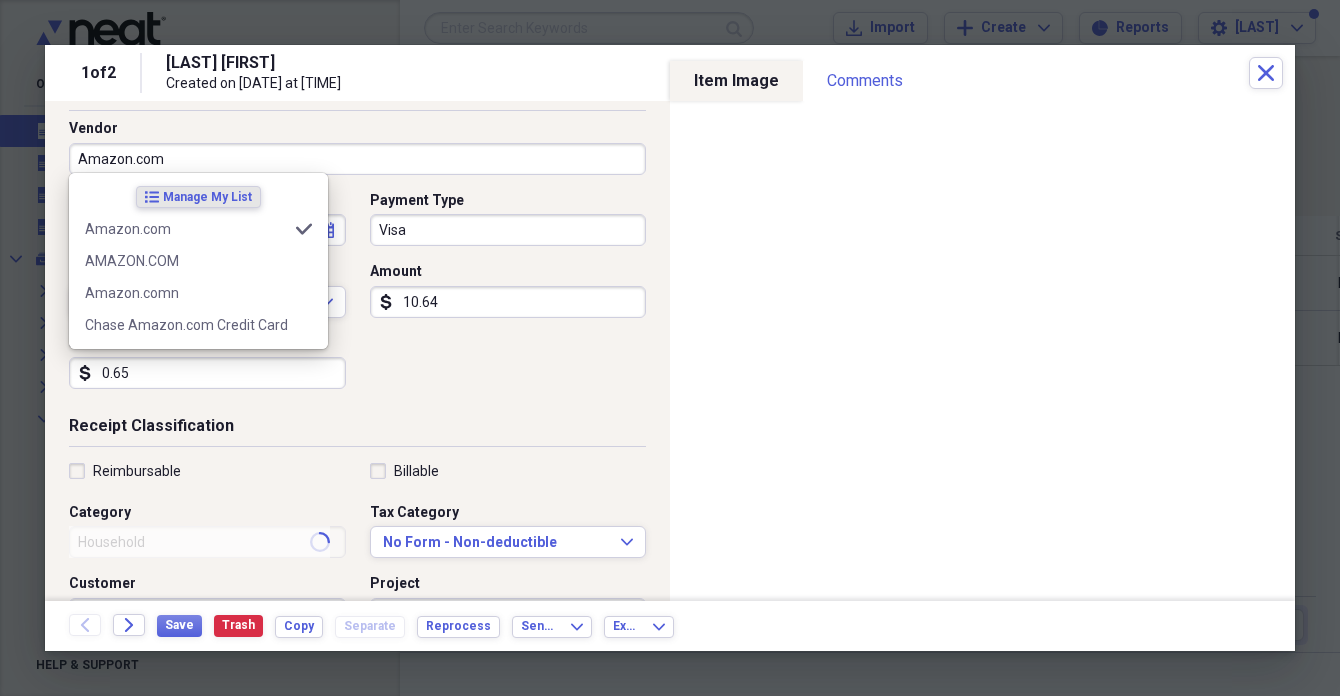 type on "Amazon.com" 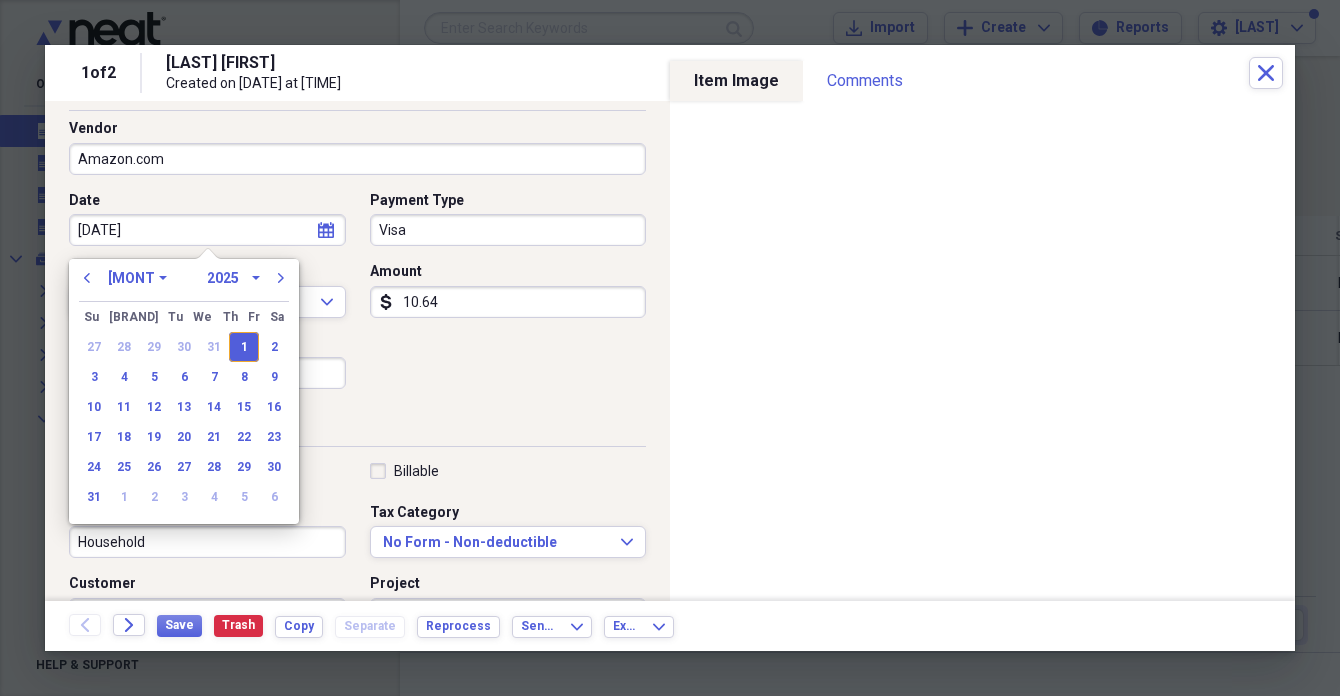 type 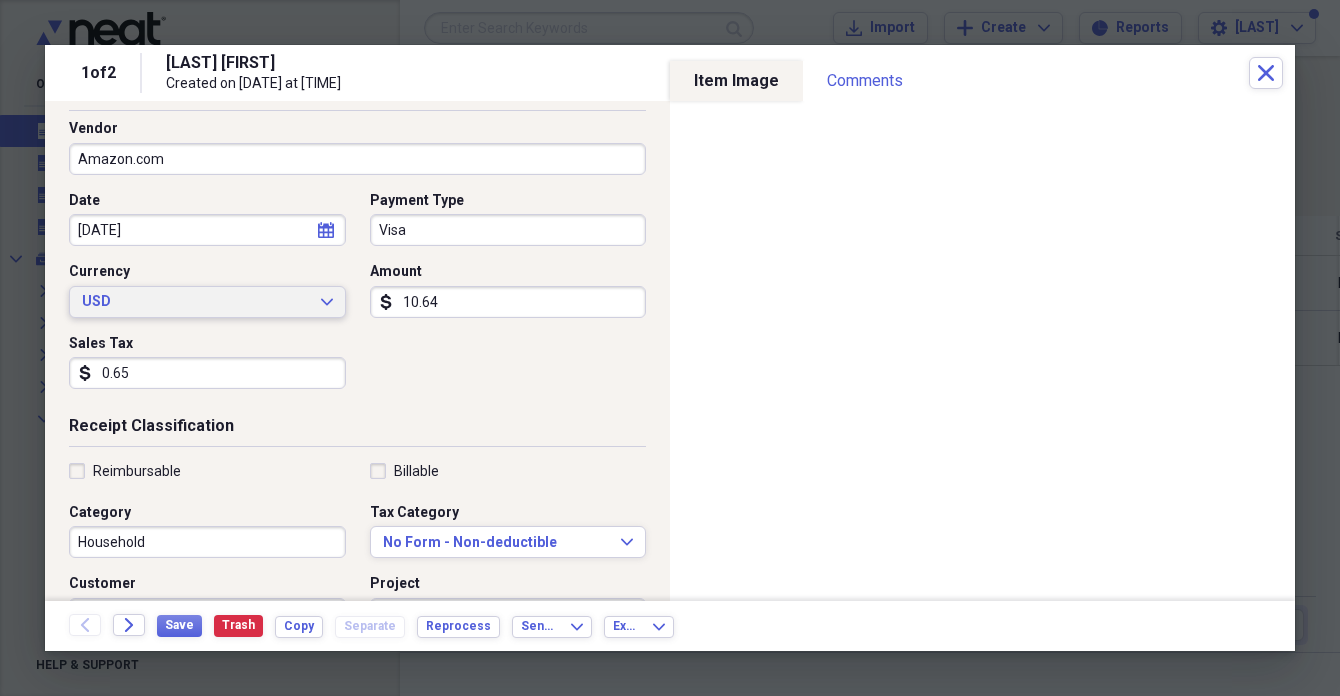 click on "USD" at bounding box center (195, 302) 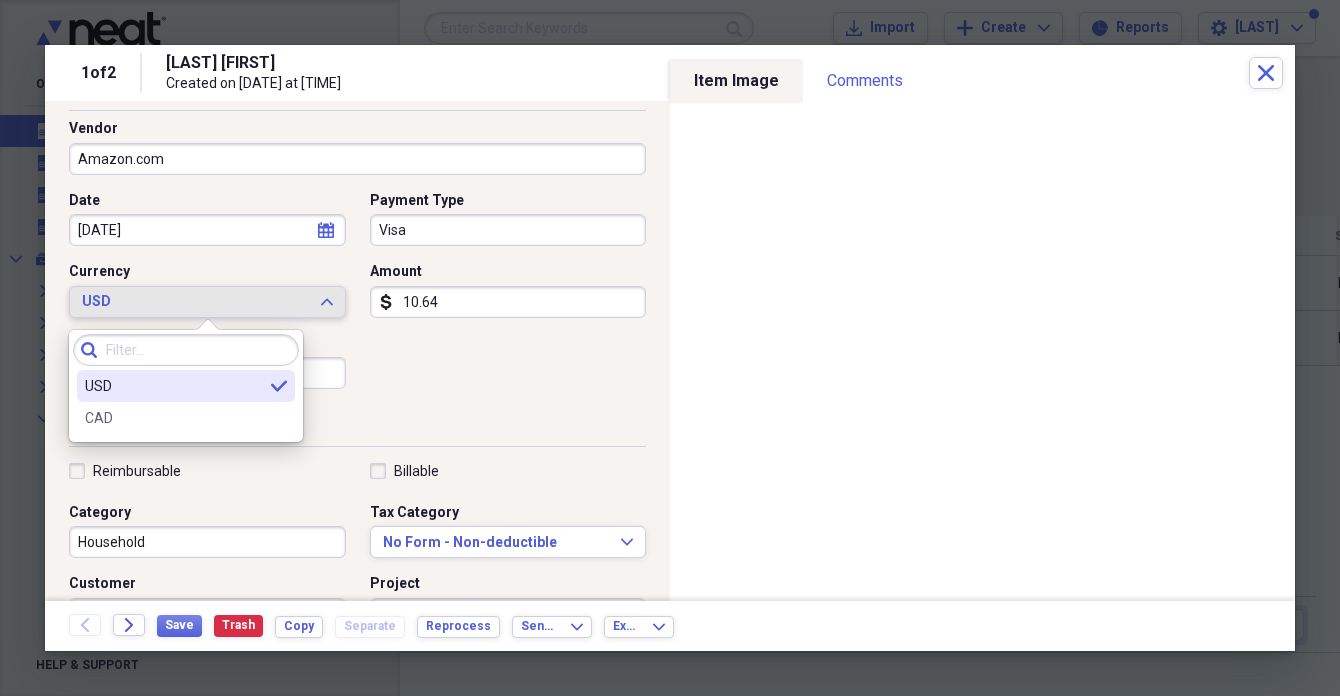 click on "Date [DATE] calendar Calendar Payment Type Visa Currency USD Expand Amount dollar-sign [AMOUNT] Sales Tax dollar-sign [AMOUNT]" at bounding box center (357, 298) 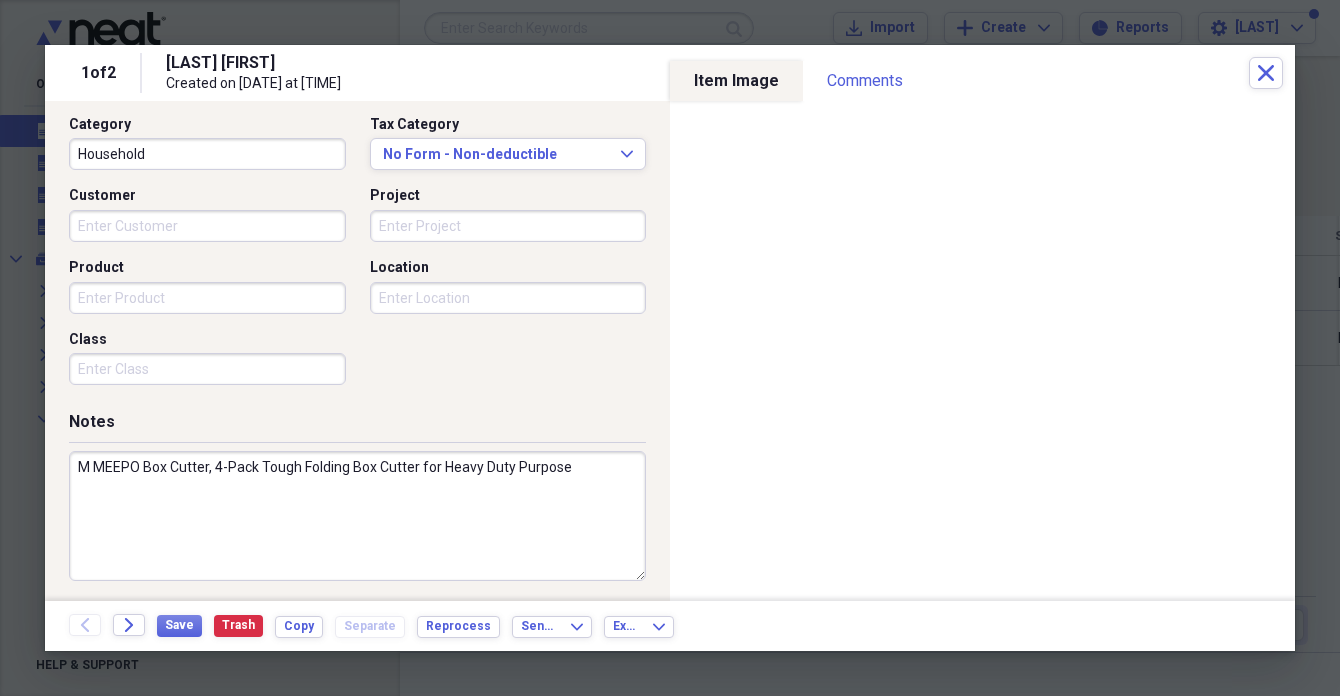 scroll, scrollTop: 514, scrollLeft: 0, axis: vertical 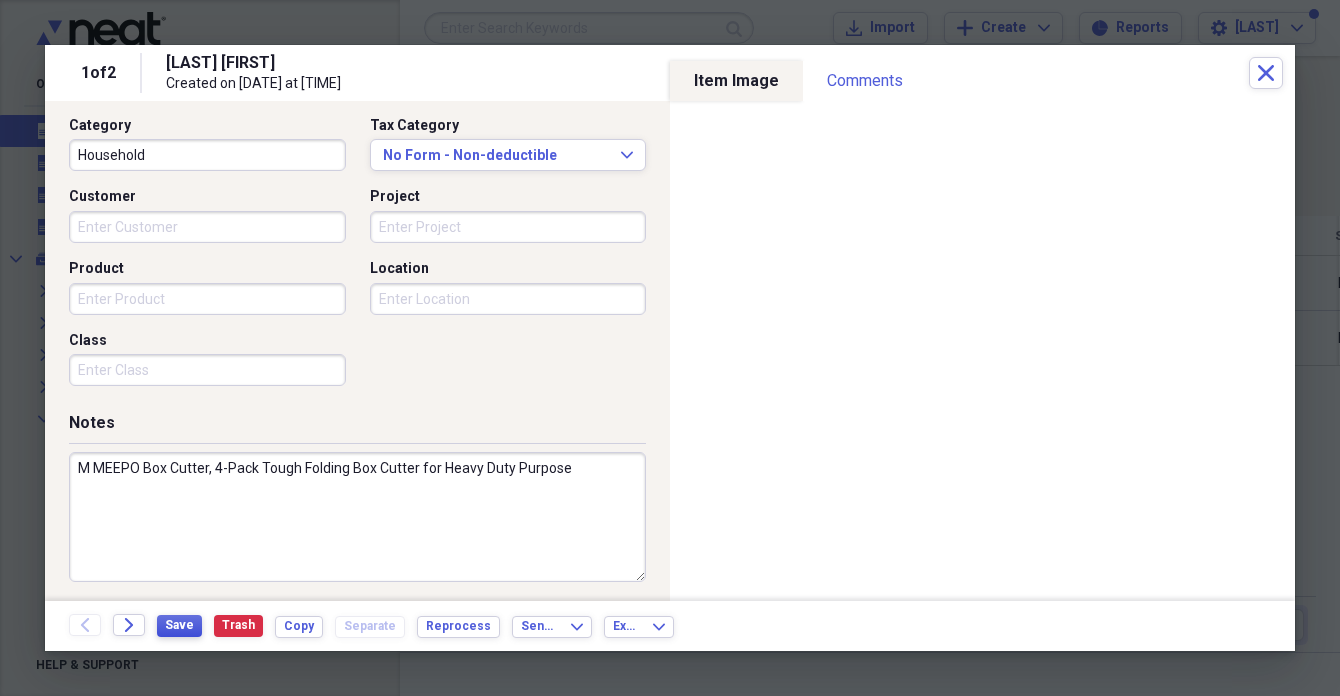 click on "Save" at bounding box center (179, 625) 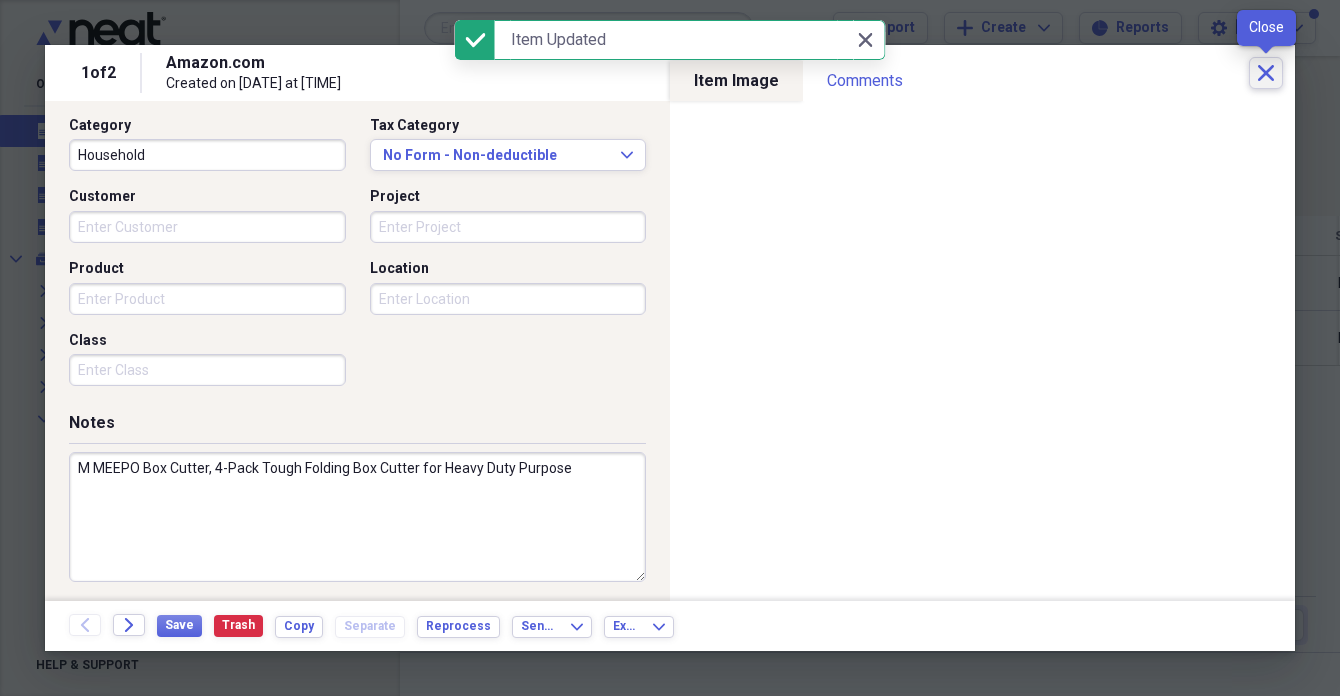 click 